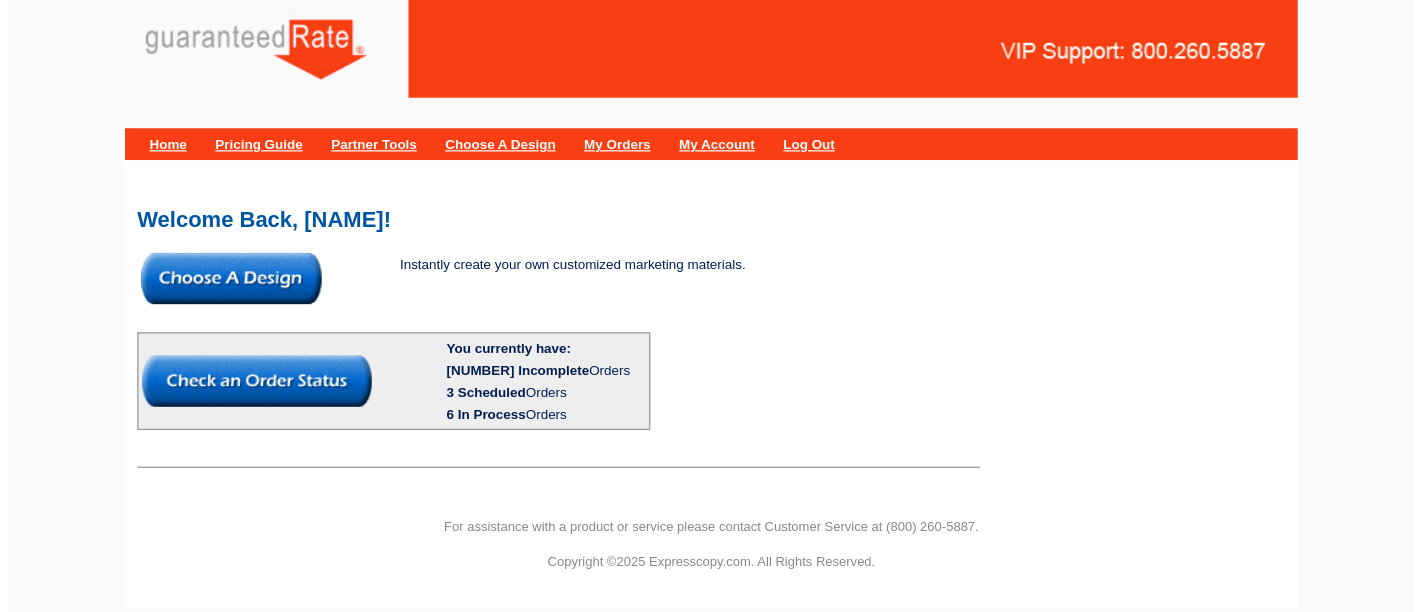 scroll, scrollTop: 0, scrollLeft: 0, axis: both 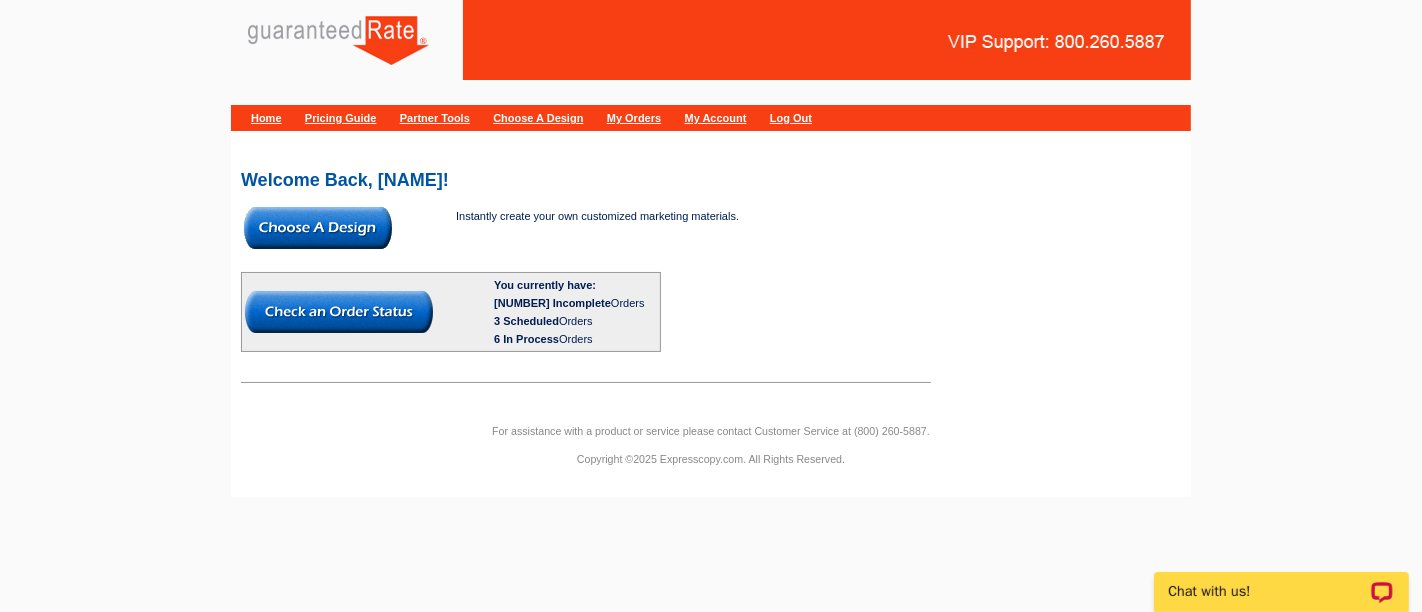 click at bounding box center (318, 228) 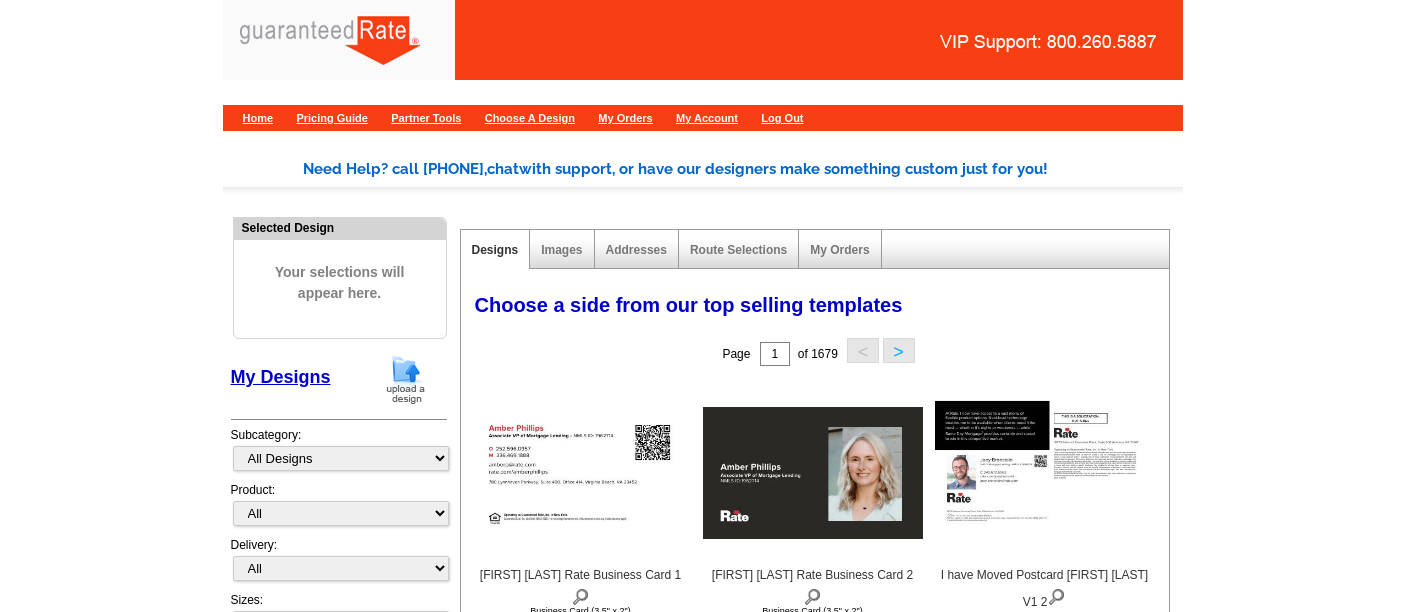 scroll, scrollTop: 0, scrollLeft: 0, axis: both 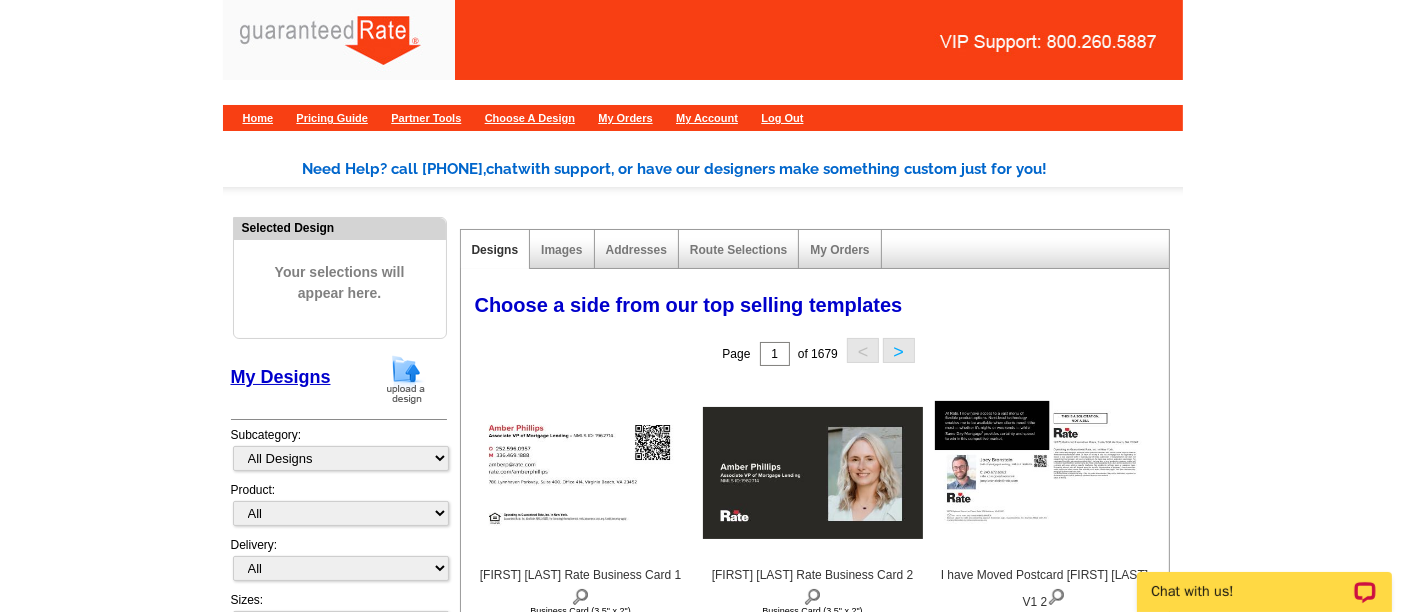 click on "Selected Design
Your selections will appear here.
My Designs
Design Templates
Industries:
Subcategory:
All Designs Finished Designs Unfinished Designs
Product:
All
Postcards
Letters and flyers
Business Cards Door Hangers Greeting Cards Calendars" at bounding box center [339, 461] 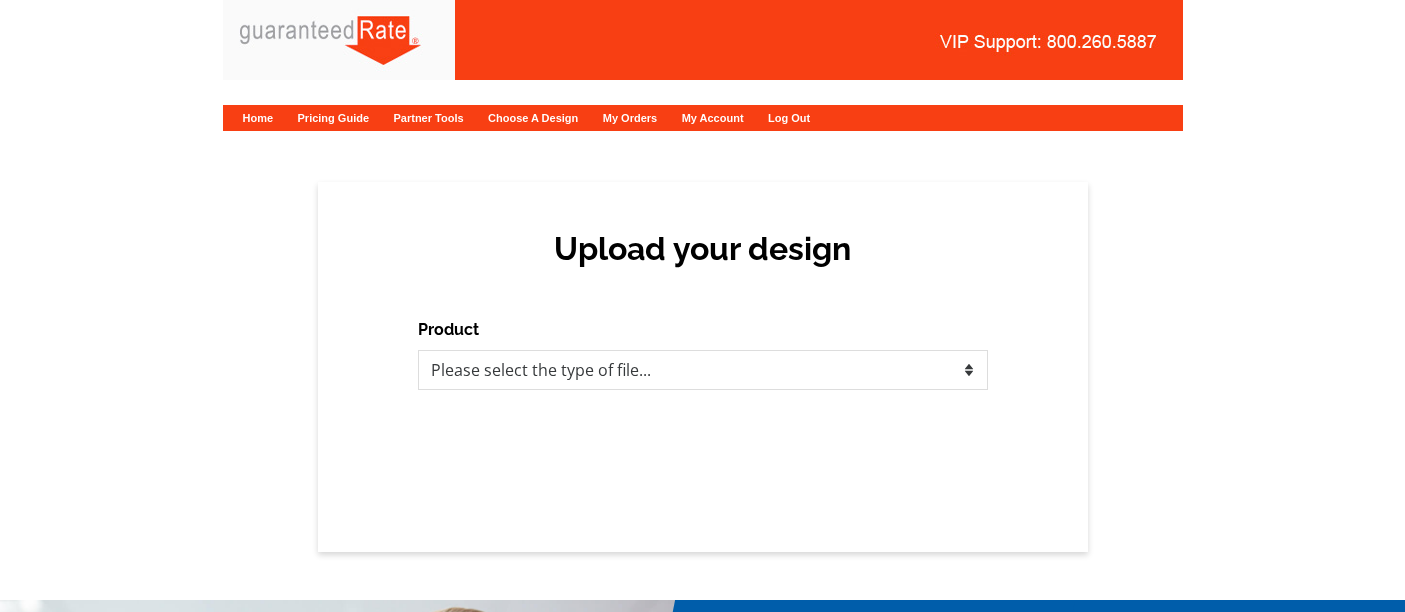 scroll, scrollTop: 0, scrollLeft: 0, axis: both 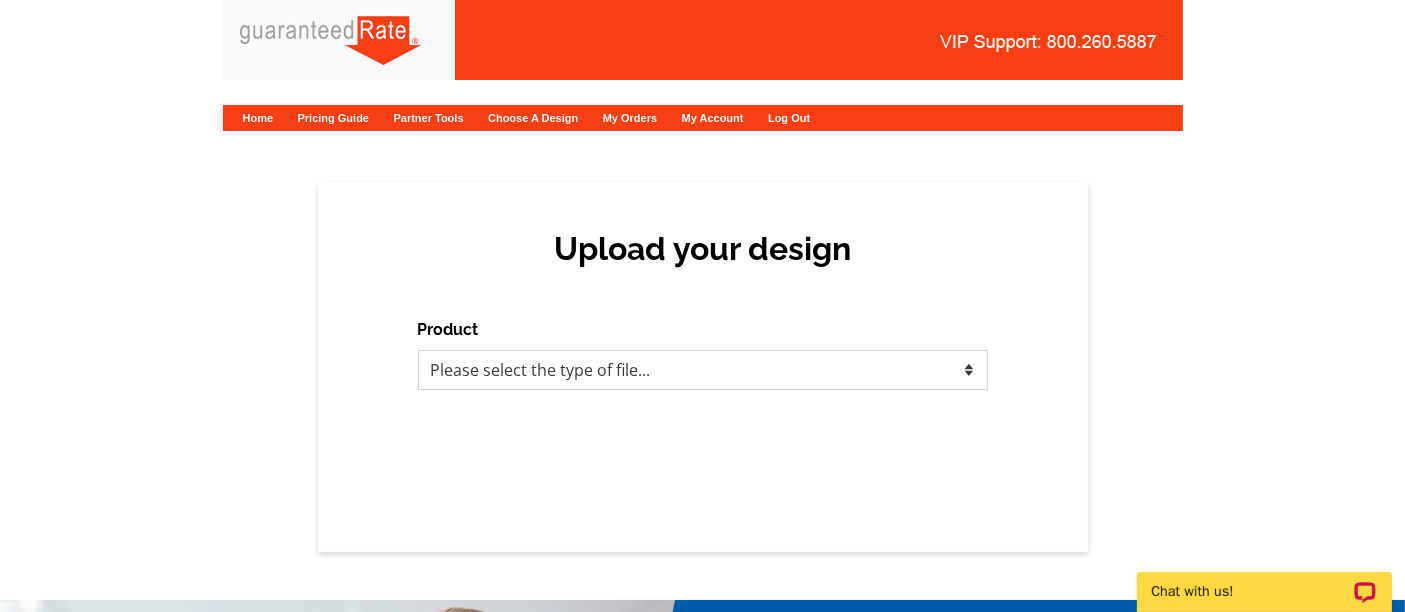 click on "Please select the type of file...
Postcards
Calendars
Business Cards
Letters and flyers
Greeting Cards" at bounding box center (703, 370) 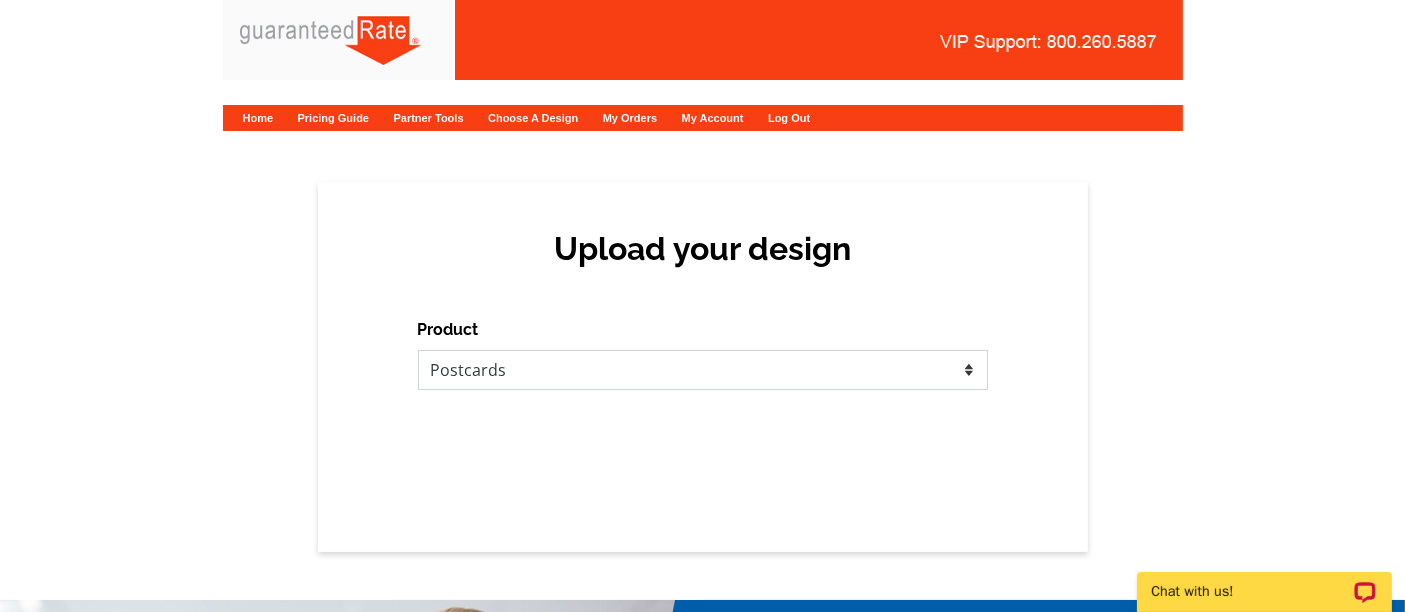 click on "Please select the type of file...
Postcards
Calendars
Business Cards
Letters and flyers
Greeting Cards" at bounding box center [703, 370] 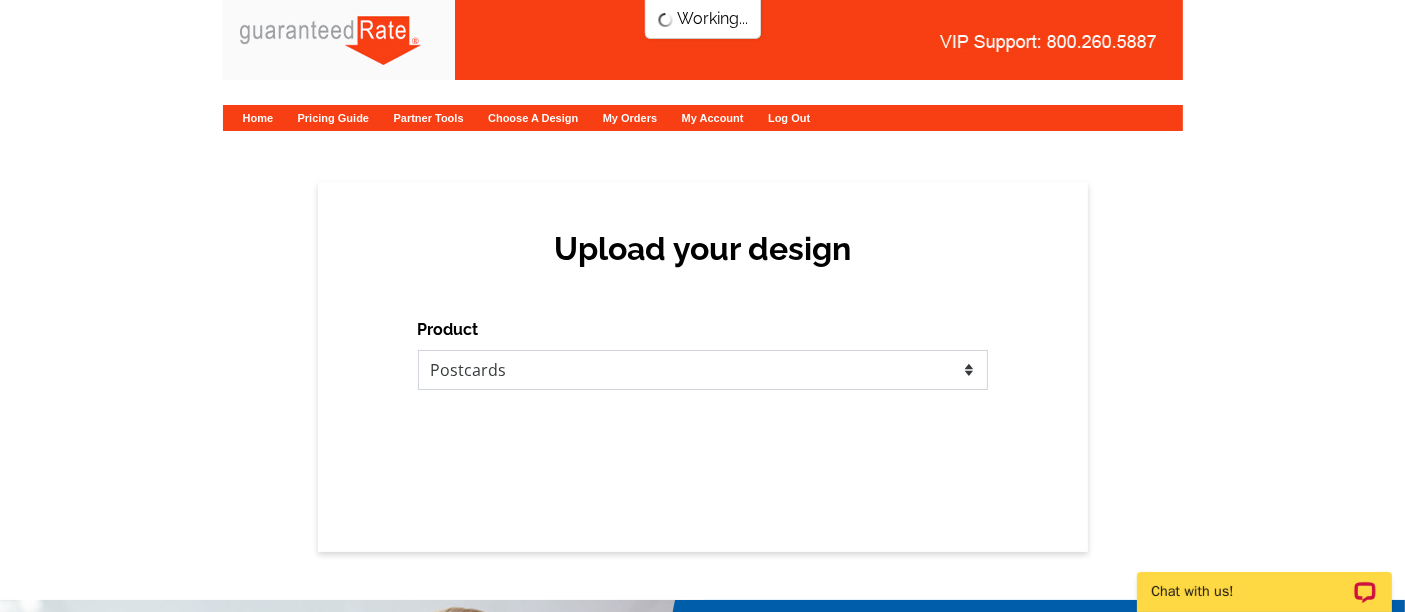 scroll, scrollTop: 0, scrollLeft: 0, axis: both 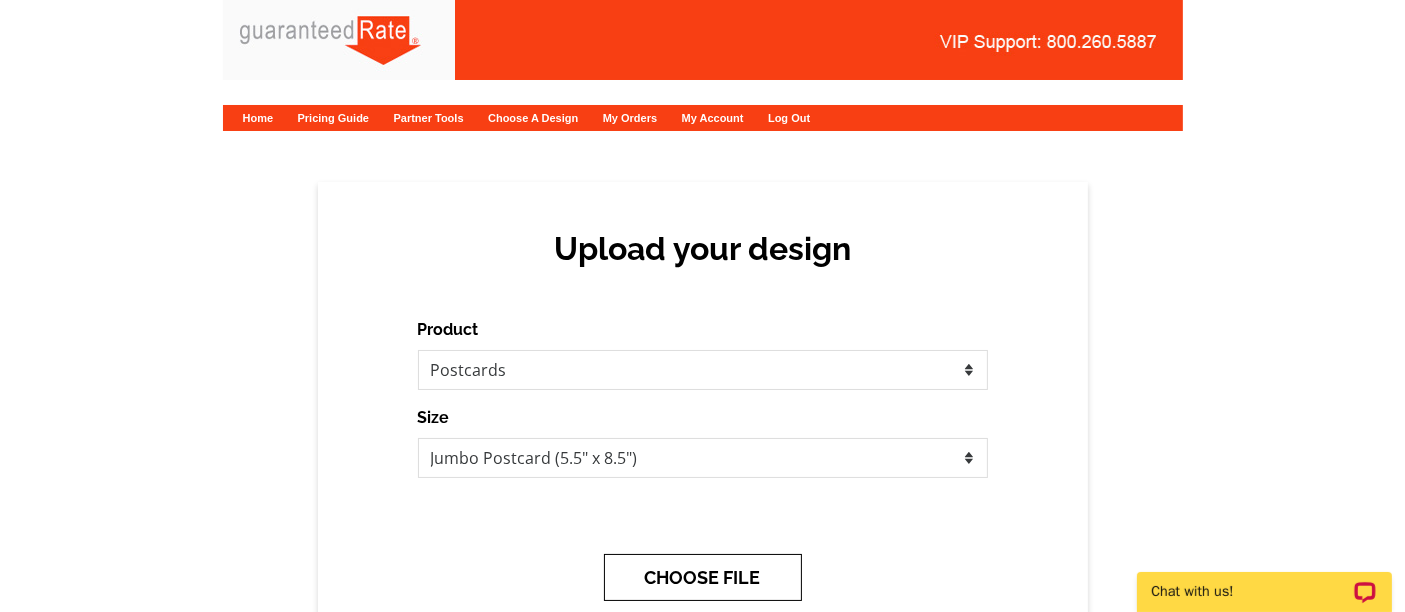 click on "CHOOSE FILE" at bounding box center (703, 577) 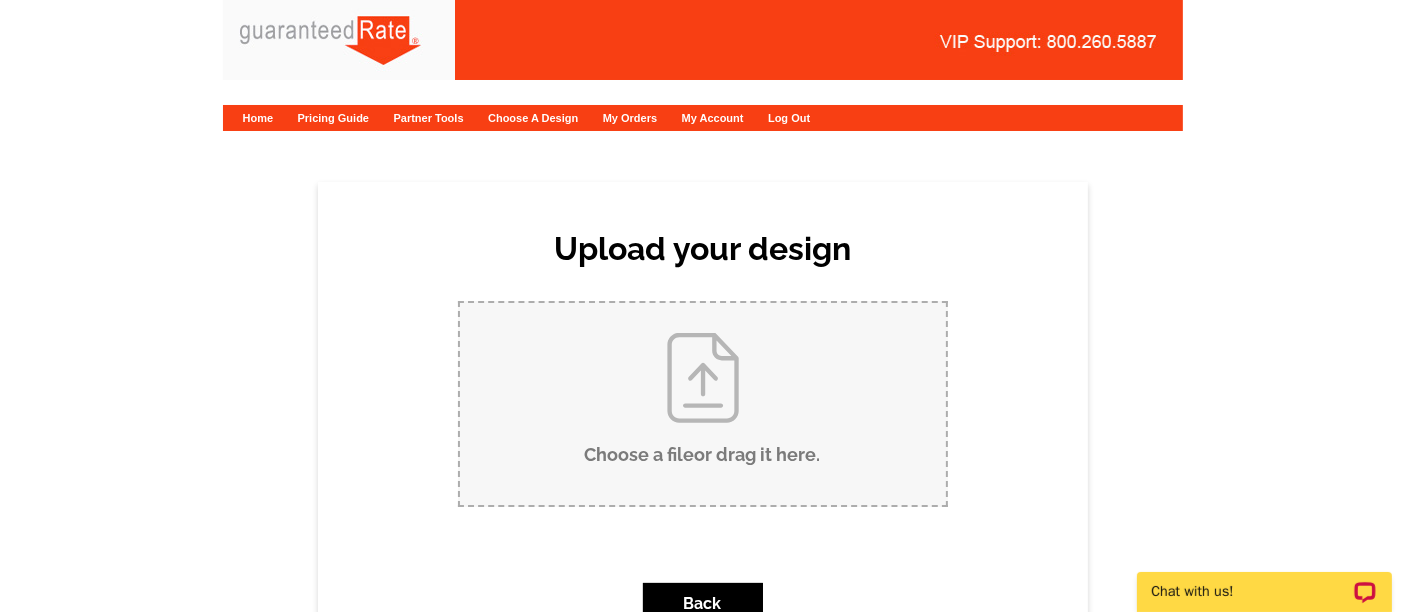 click on "Choose a file  or drag it here ." at bounding box center [703, 404] 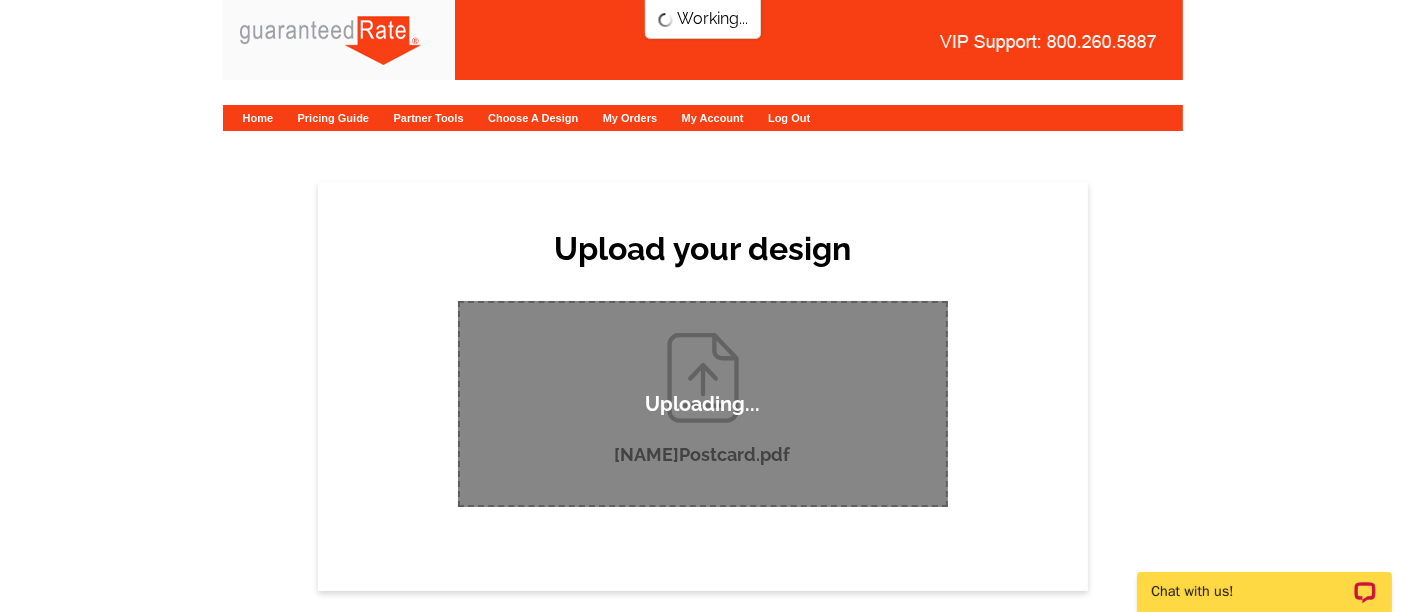 type 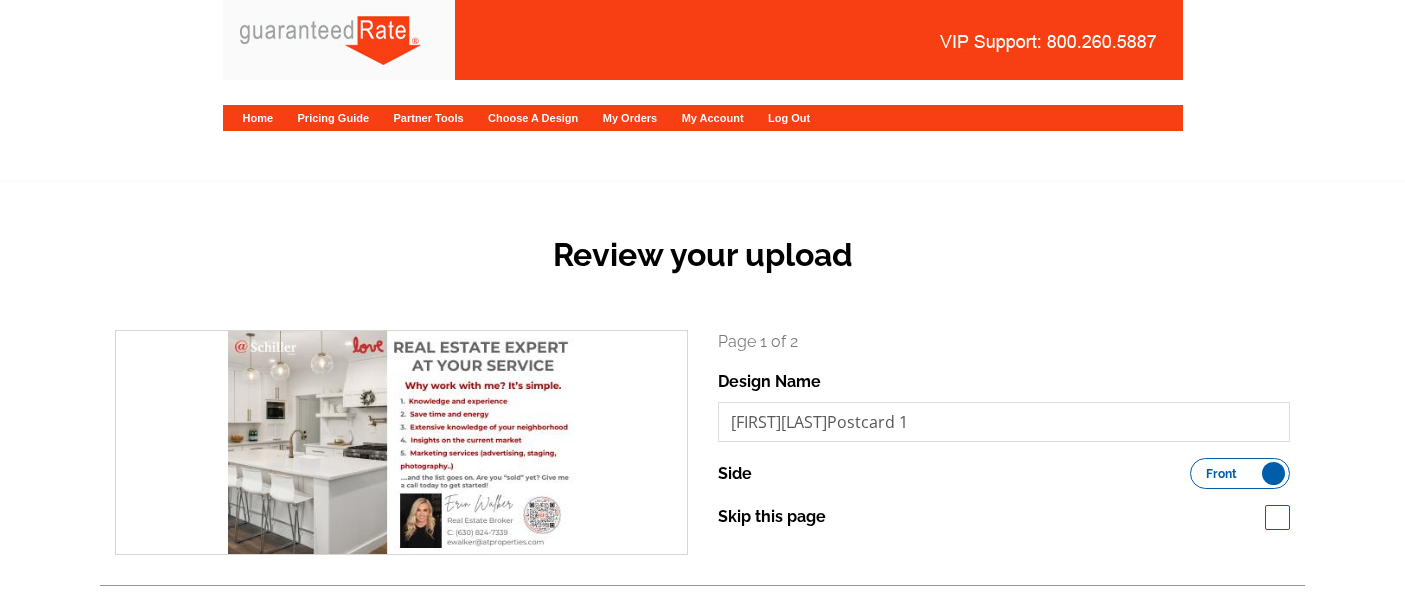 scroll, scrollTop: 0, scrollLeft: 0, axis: both 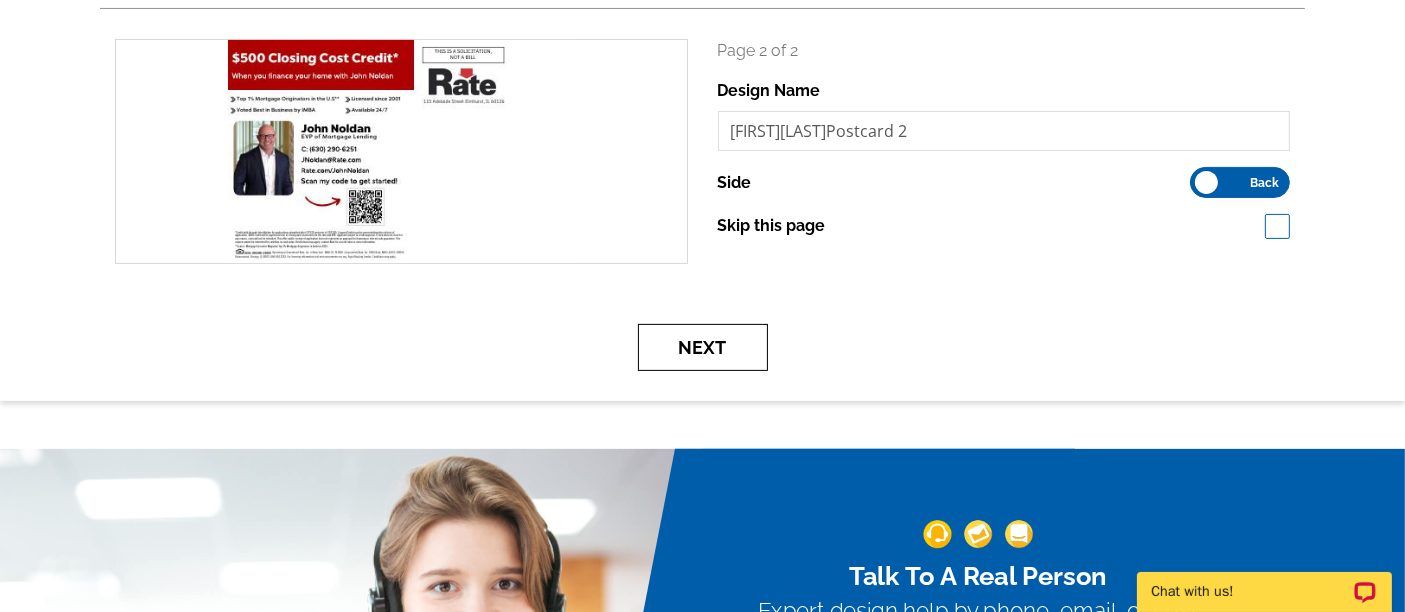 click on "Next" at bounding box center (703, 347) 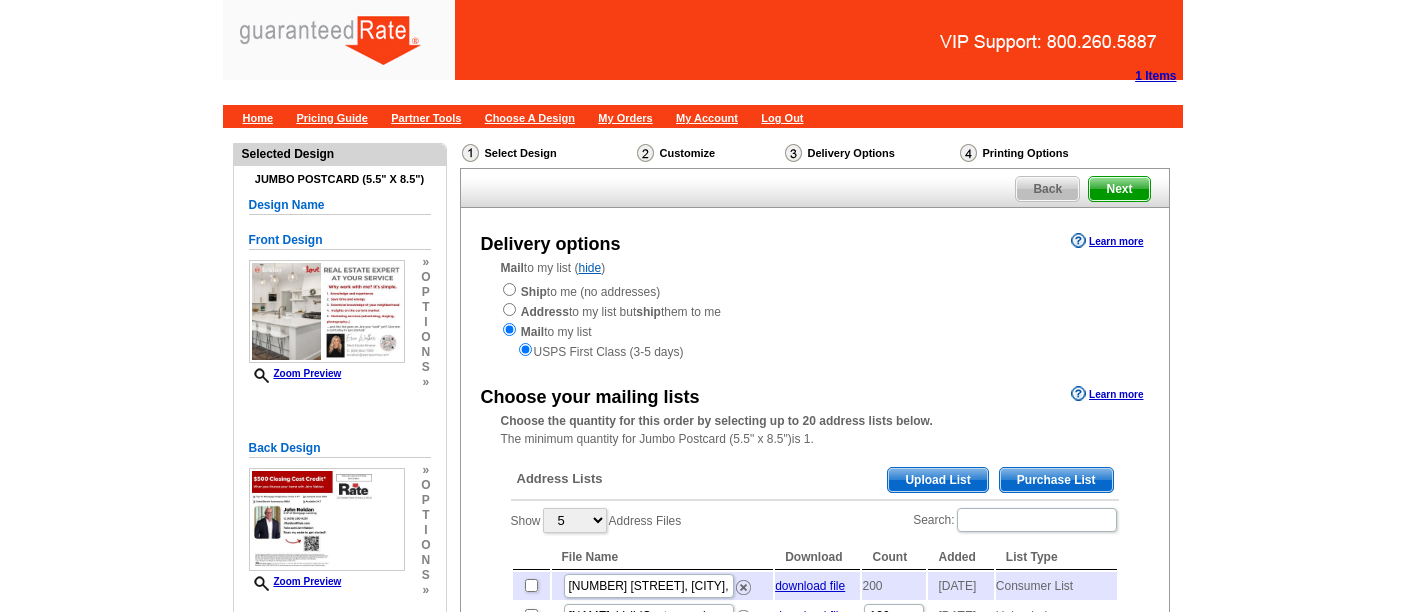 scroll, scrollTop: 0, scrollLeft: 0, axis: both 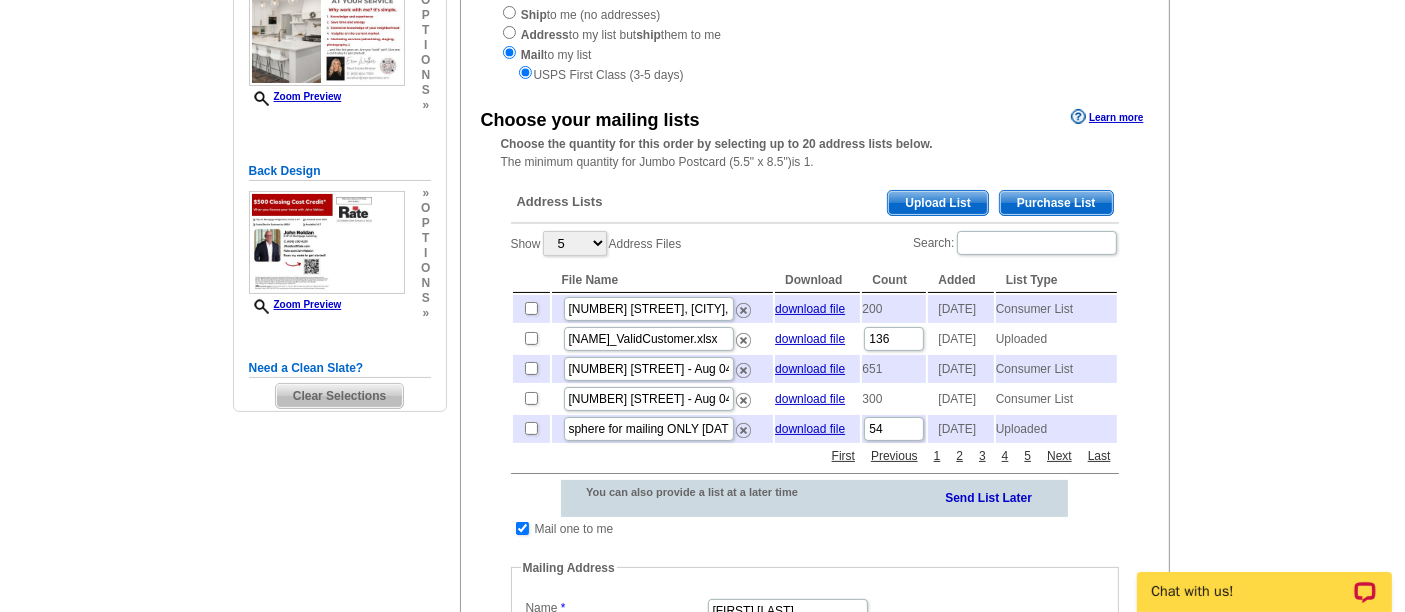 click on "Upload List" at bounding box center (937, 203) 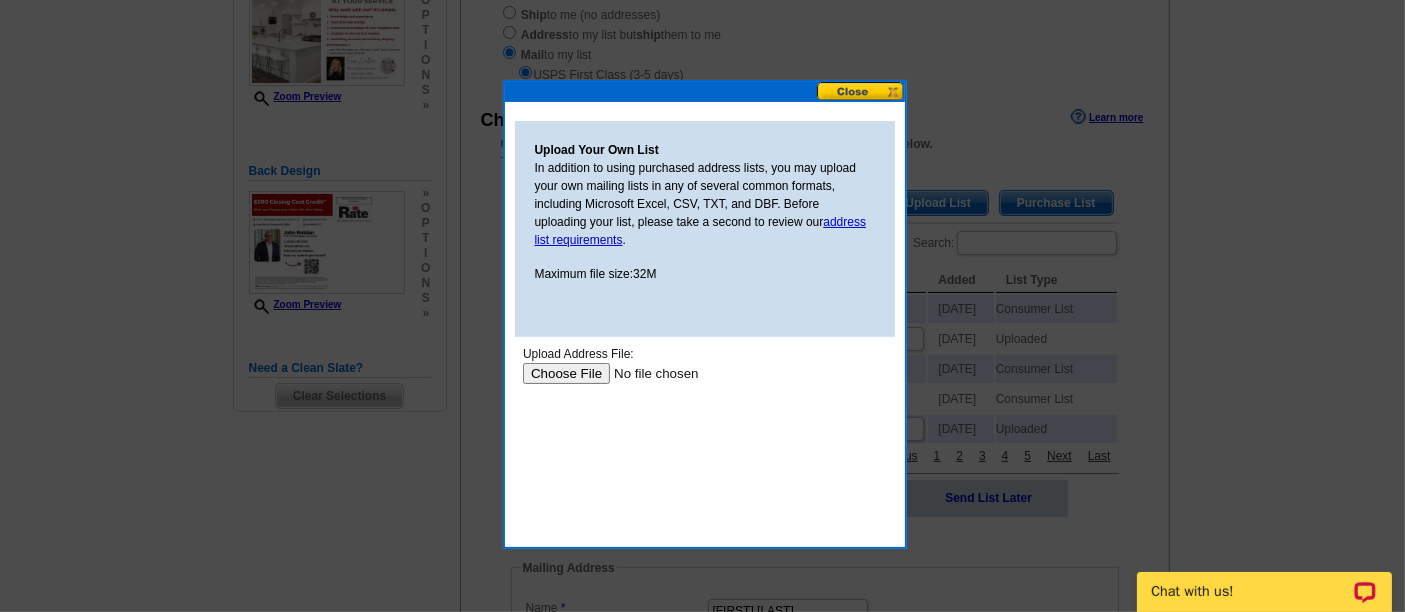 scroll, scrollTop: 0, scrollLeft: 0, axis: both 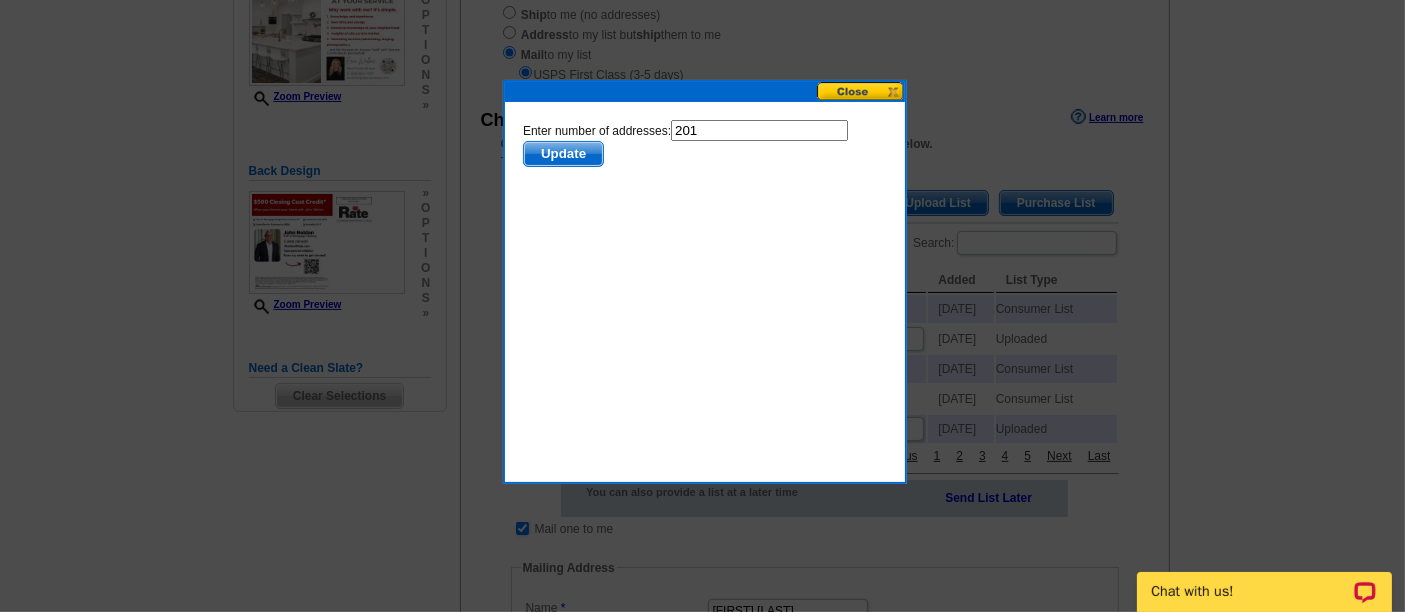 click on "201" at bounding box center (758, 130) 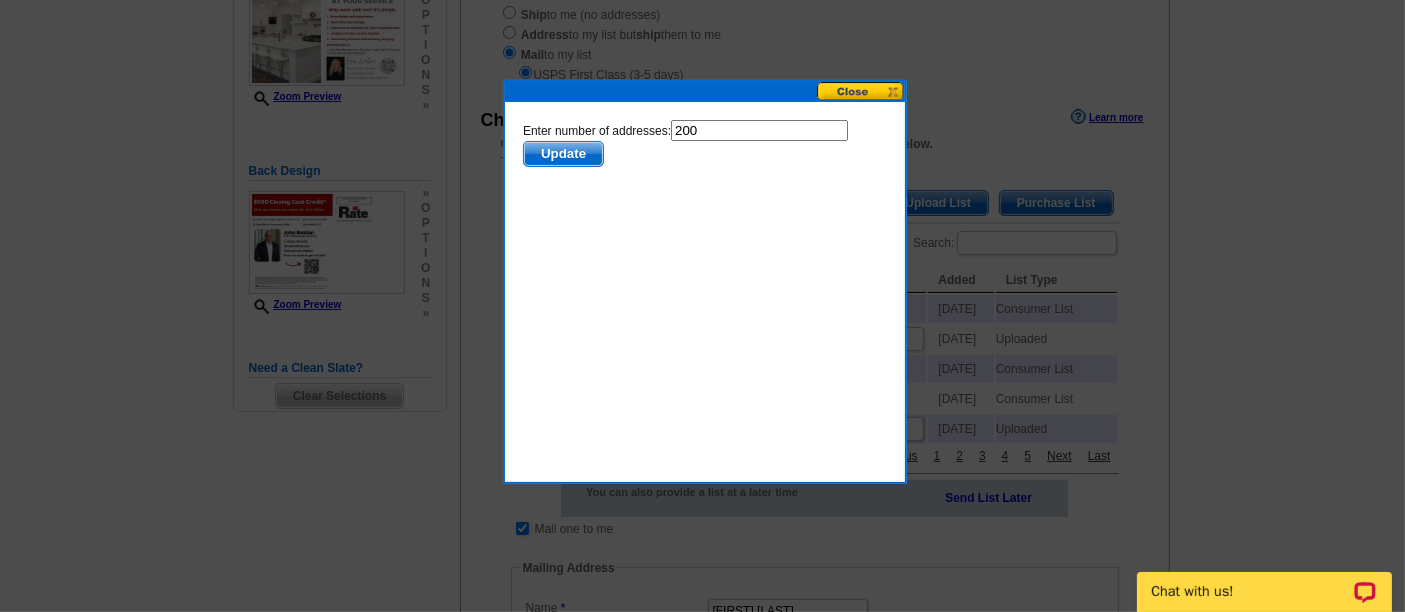 type on "200" 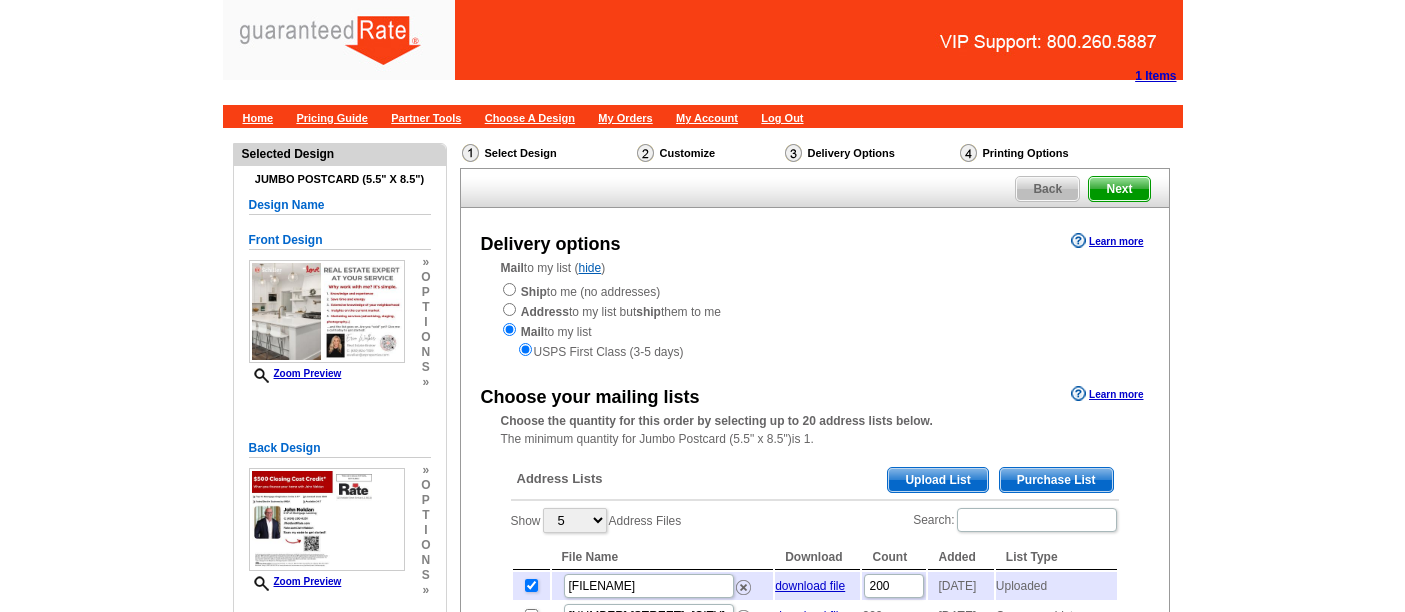 scroll, scrollTop: 277, scrollLeft: 0, axis: vertical 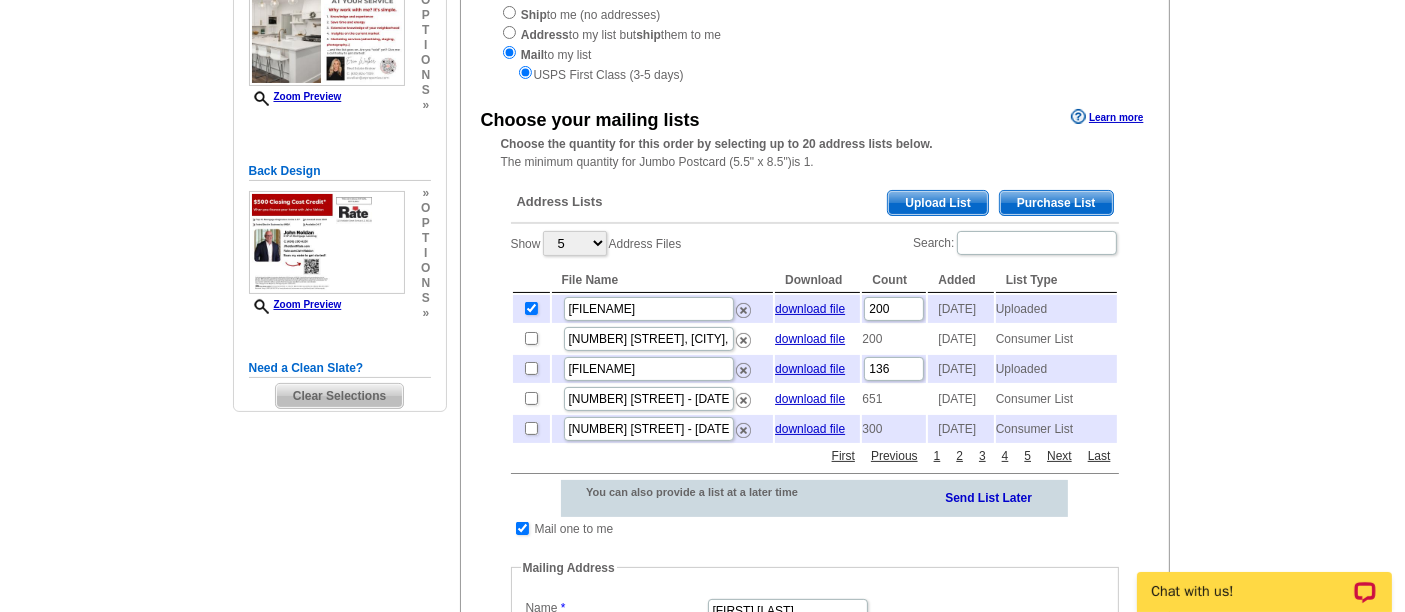 click on "Upload List" at bounding box center [937, 203] 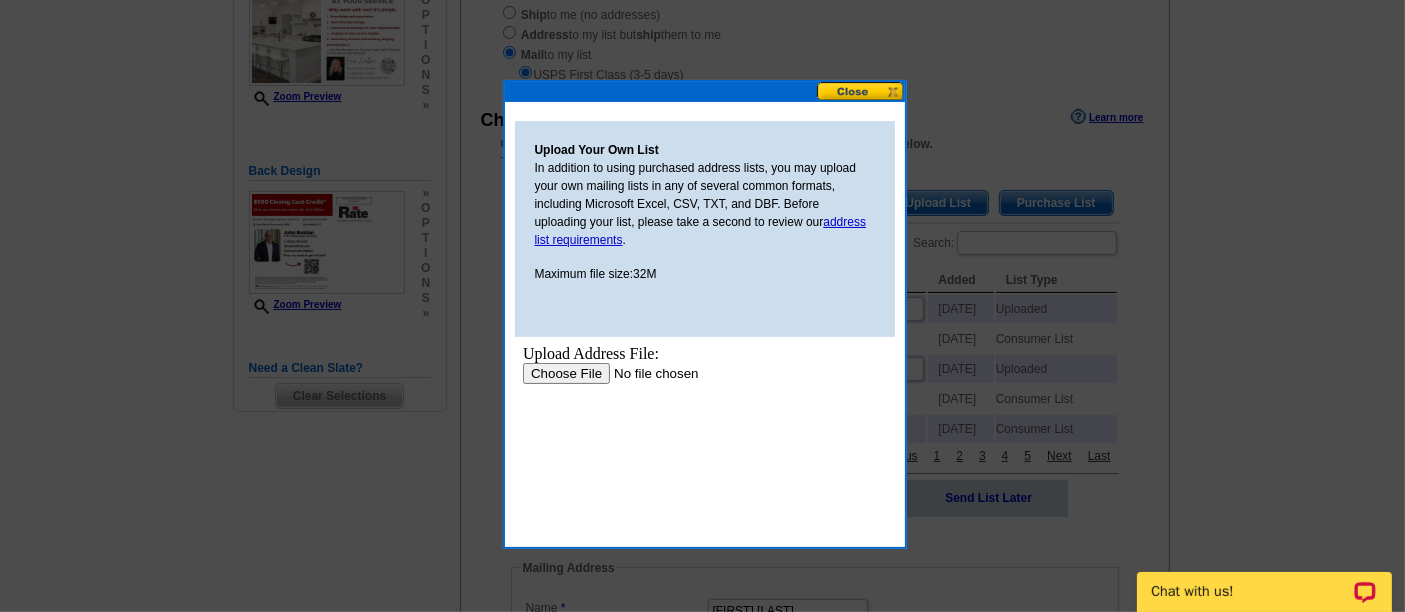 scroll, scrollTop: 0, scrollLeft: 0, axis: both 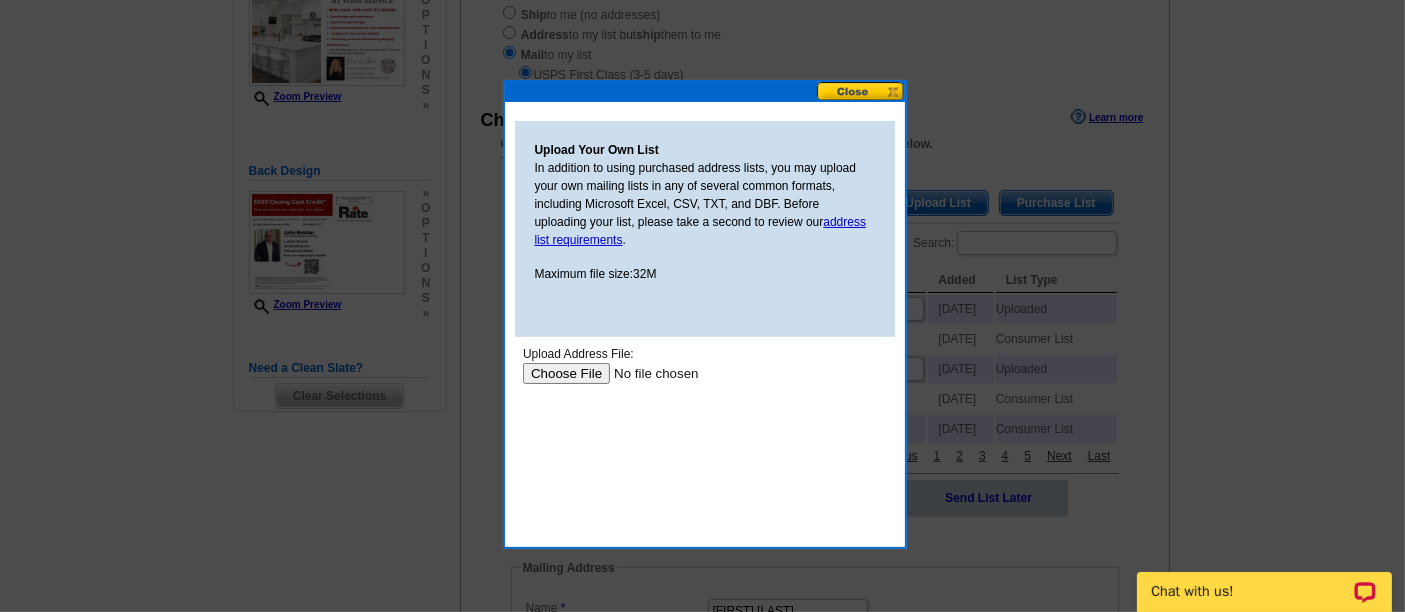 type on "C:\fakepath\mailing-list_984067 (Plainfield V2).csv" 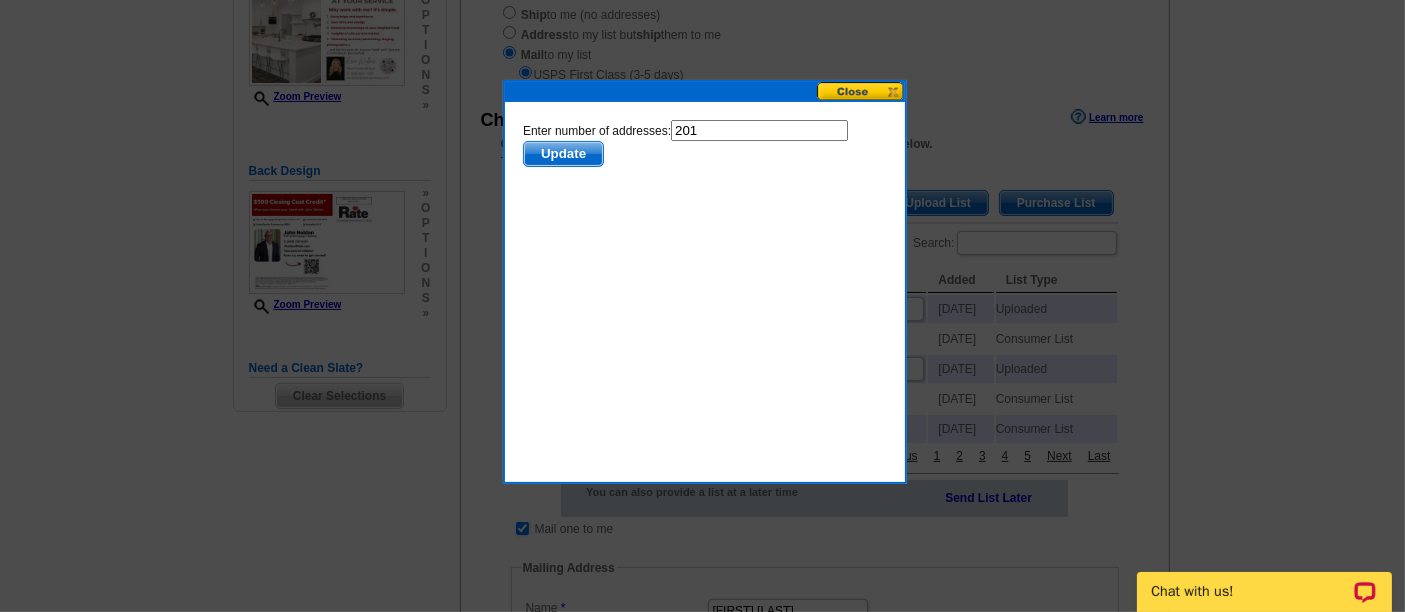 scroll, scrollTop: 0, scrollLeft: 0, axis: both 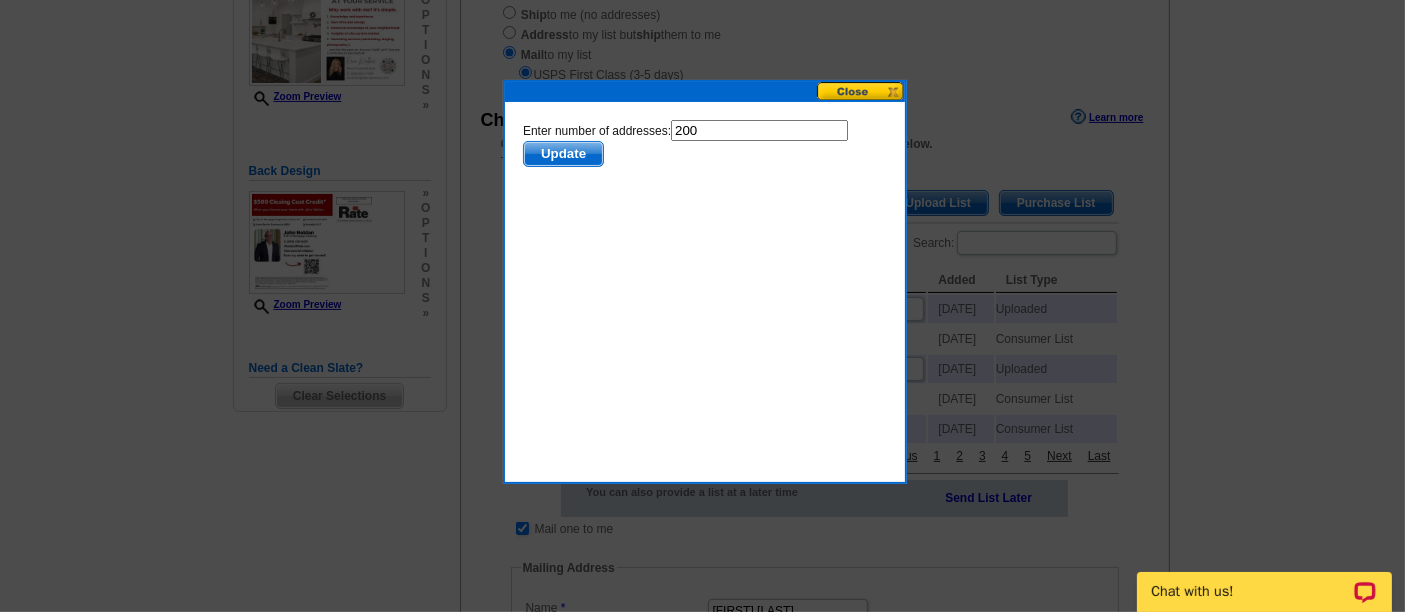type on "200" 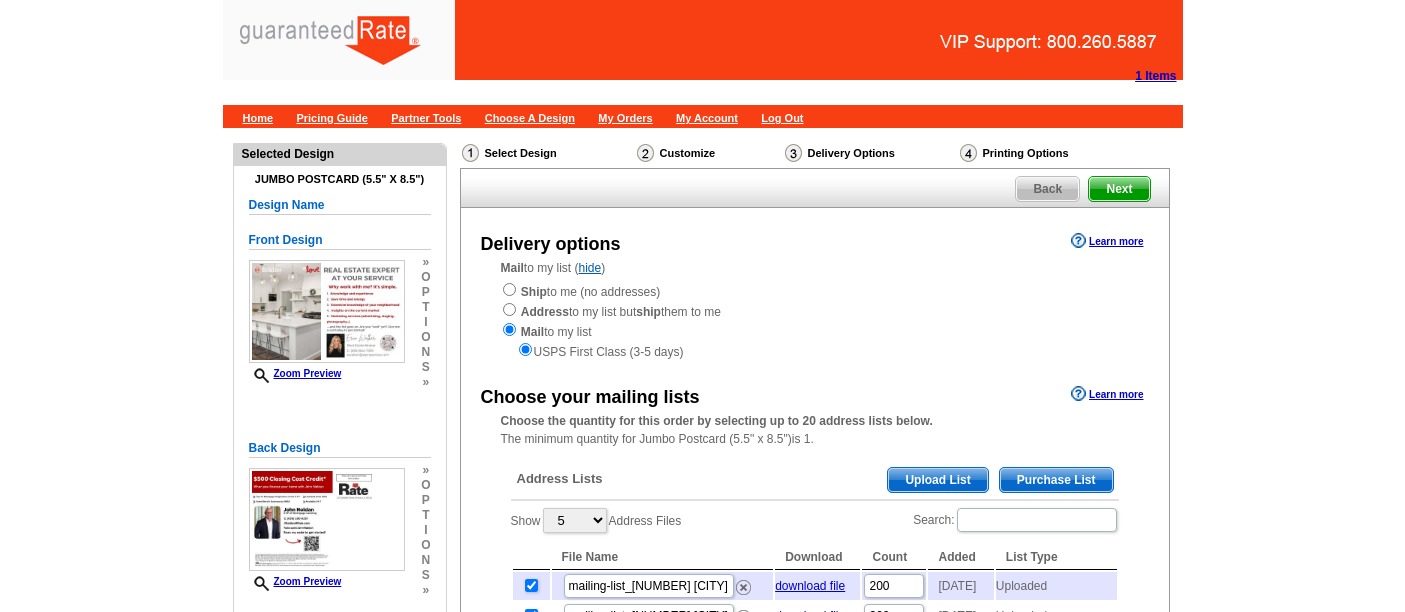 scroll, scrollTop: 277, scrollLeft: 0, axis: vertical 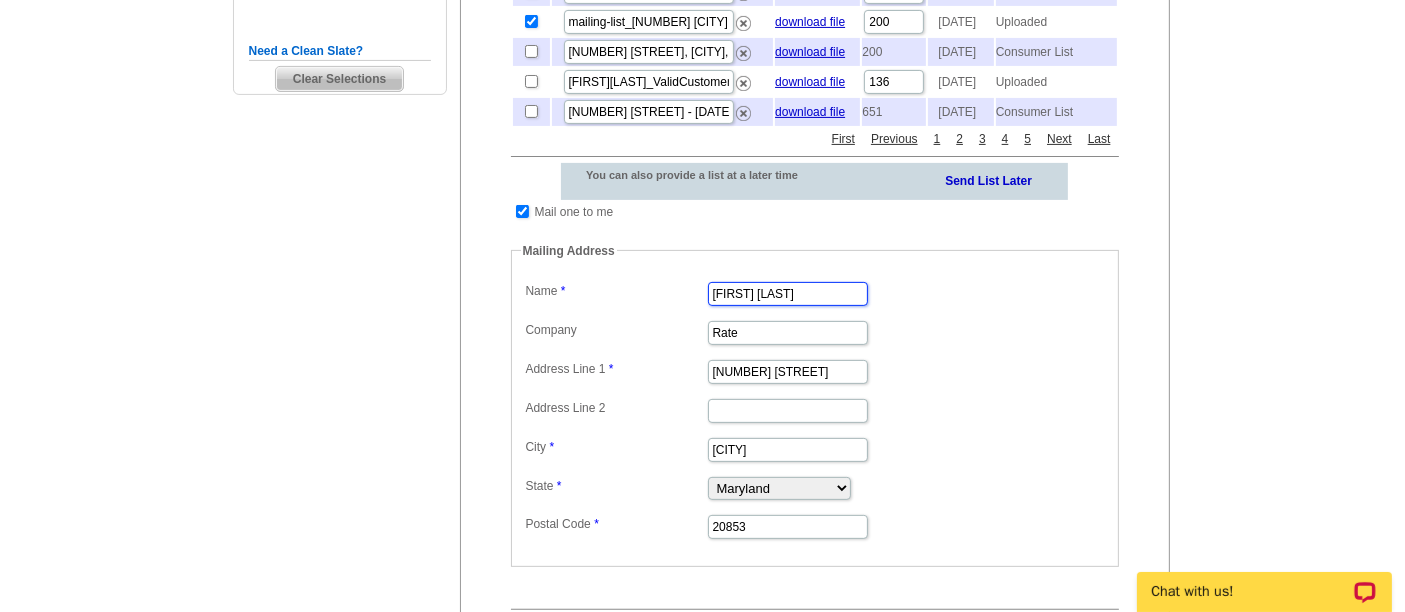 click on "Joey Bronstein" at bounding box center (788, 294) 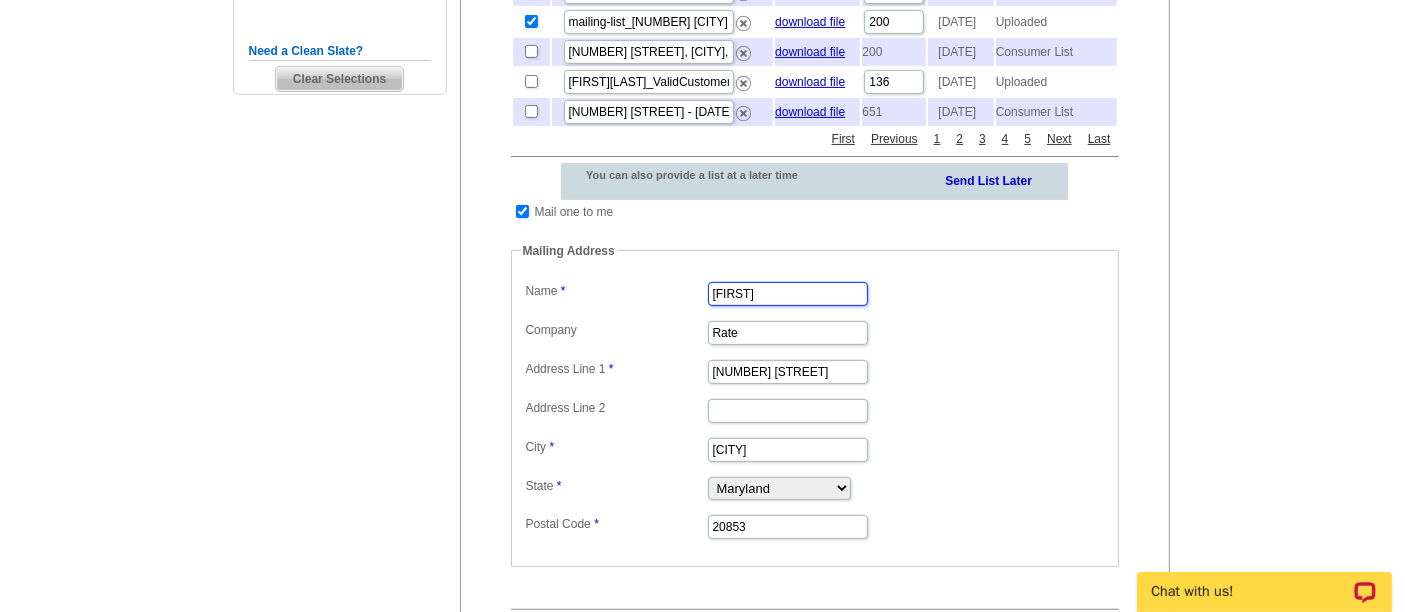 type on "Erin" 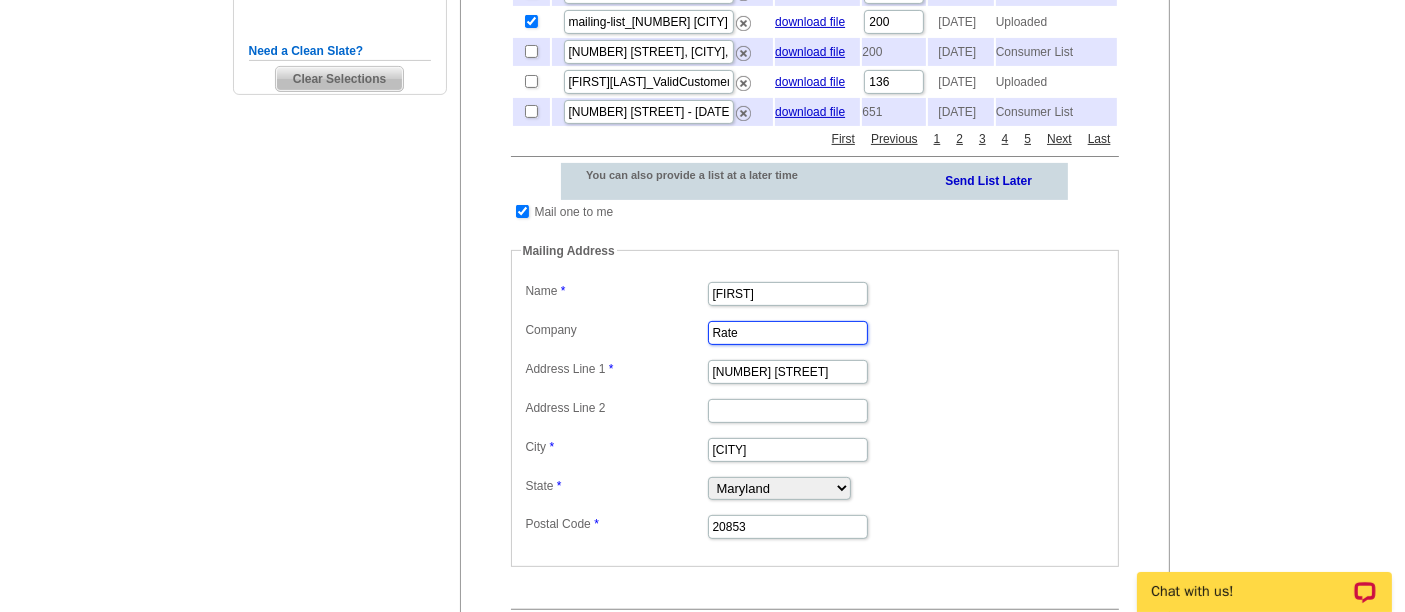 scroll, scrollTop: 0, scrollLeft: 0, axis: both 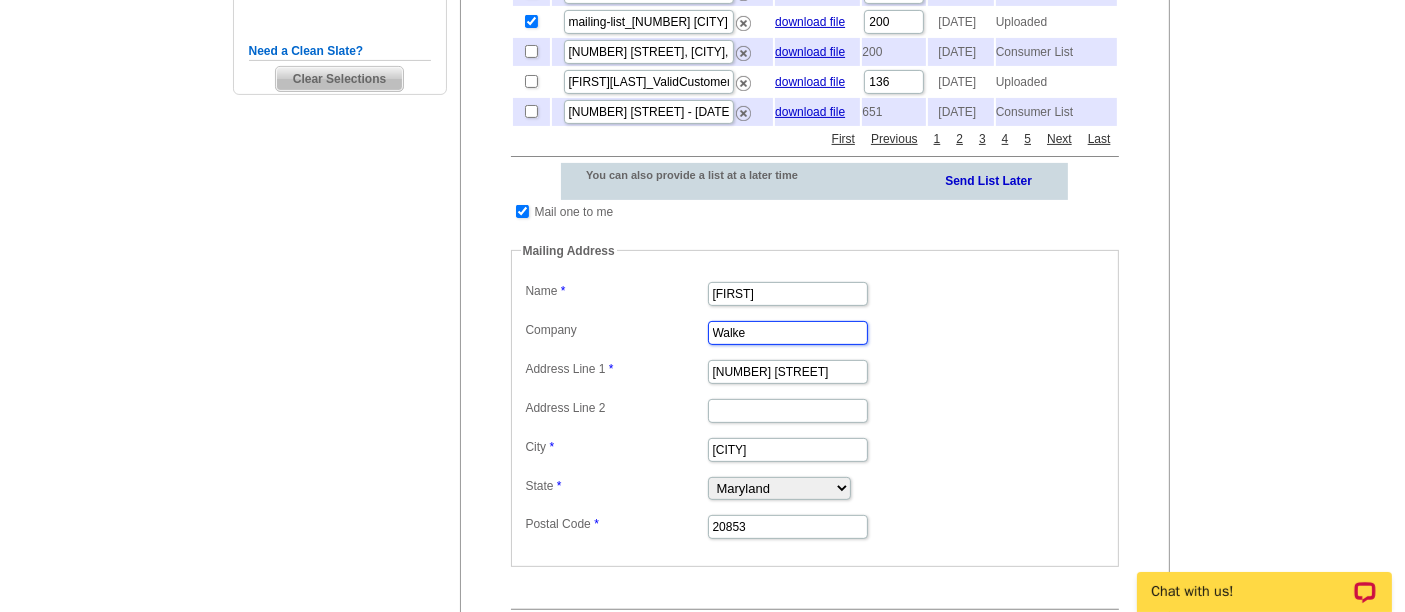 type on "Walker" 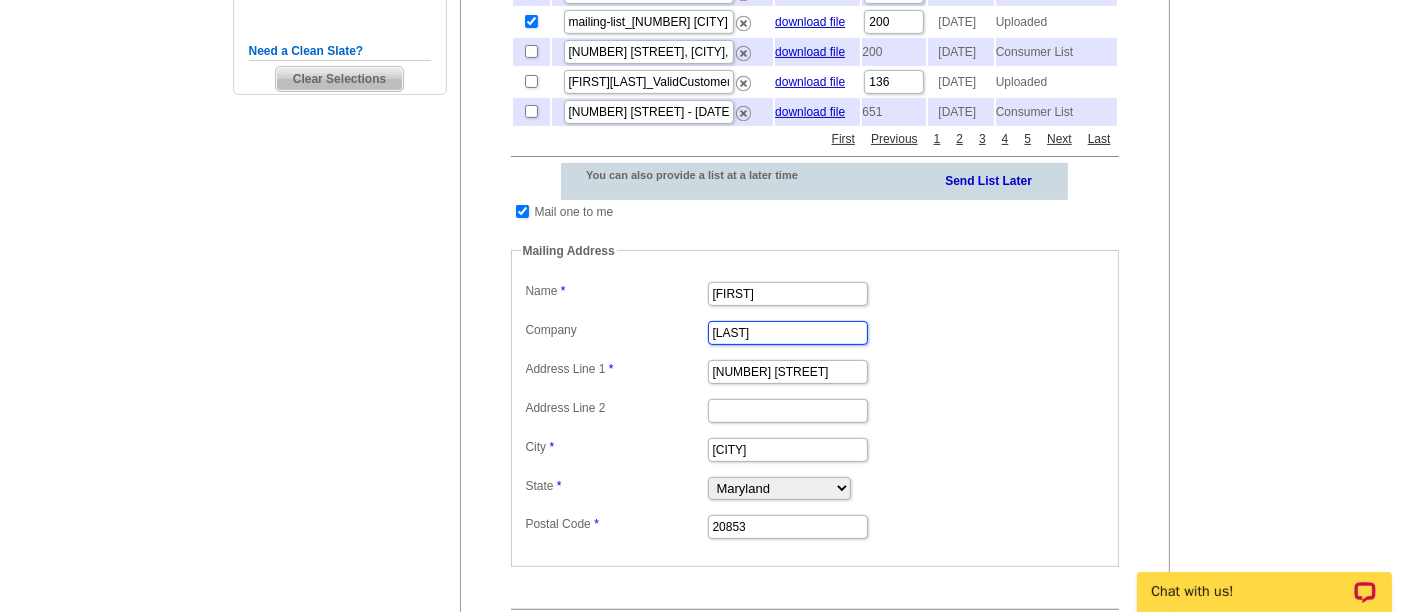 click on "Walker" at bounding box center (788, 333) 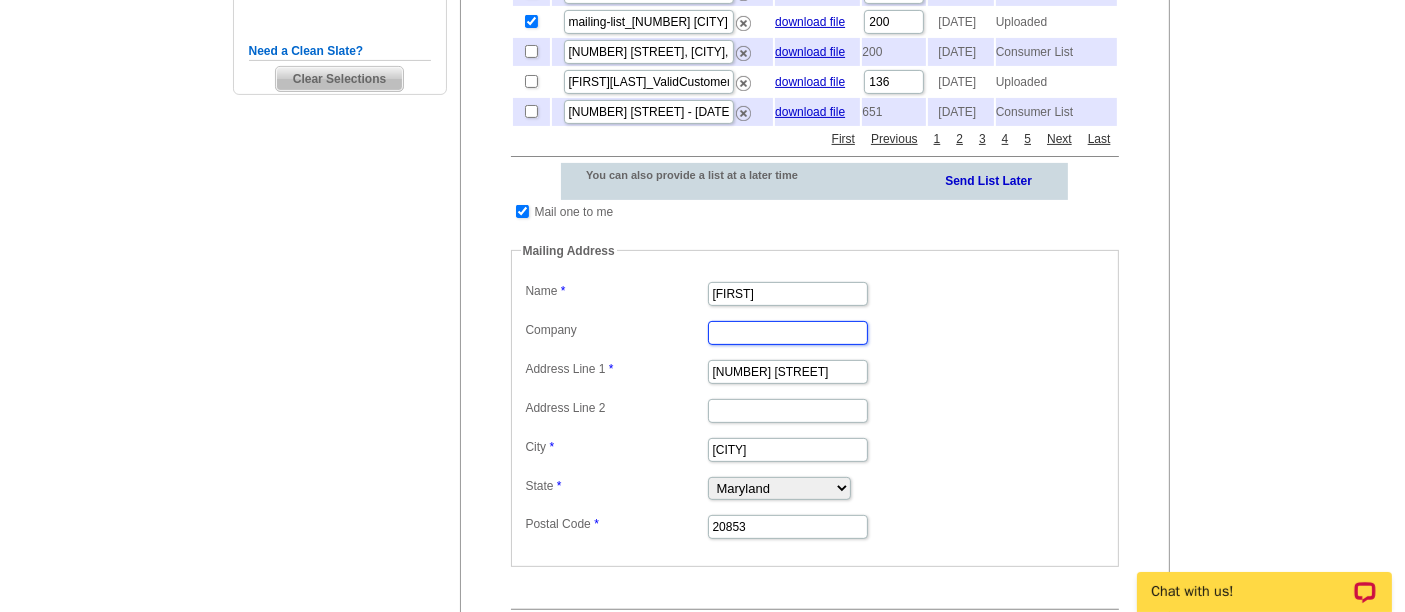 type 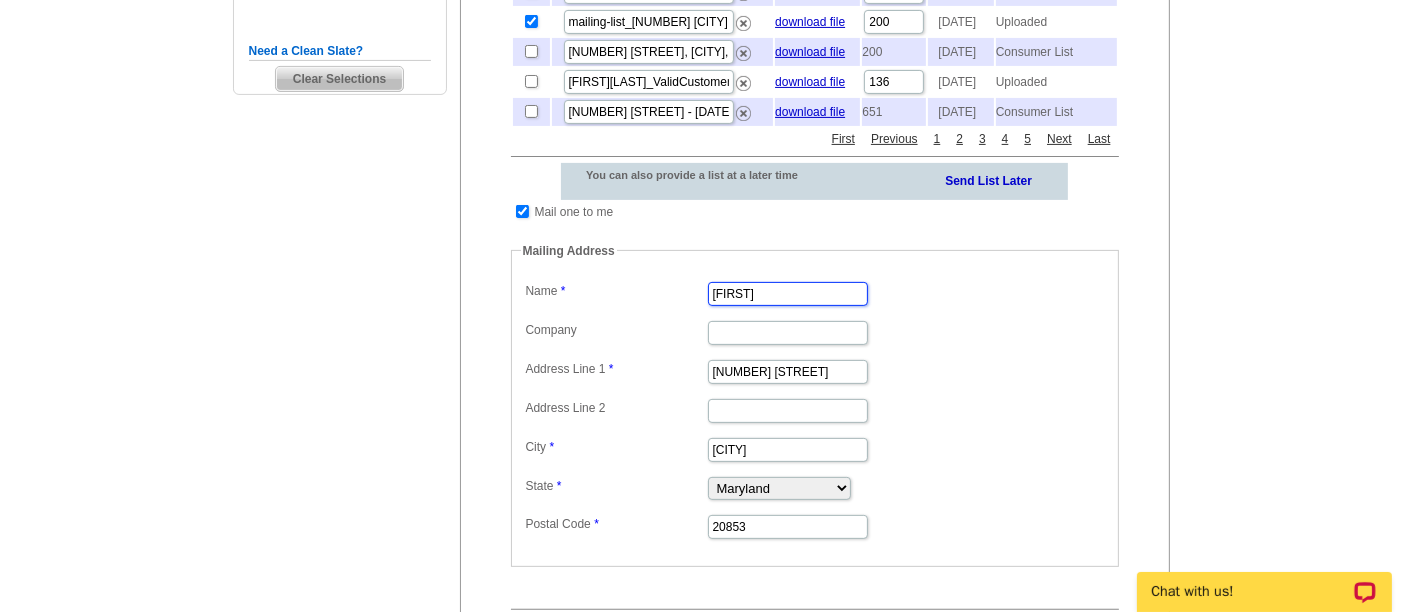 click on "Erin" at bounding box center [788, 294] 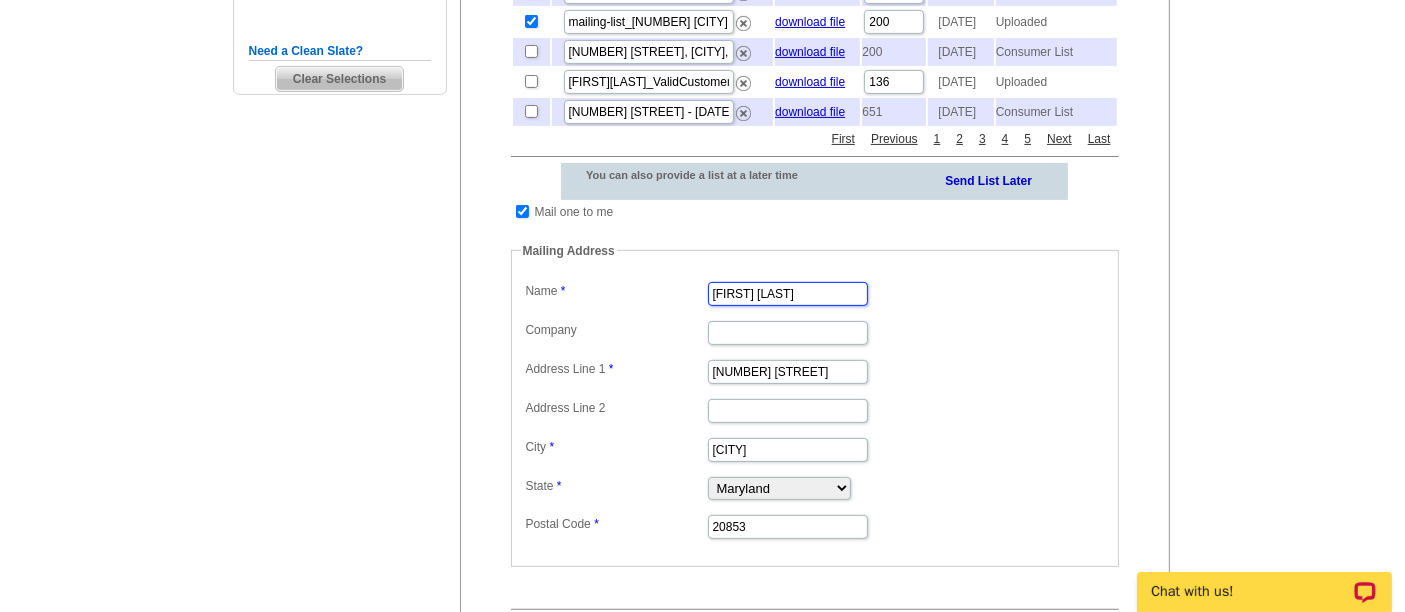 type on "Erin Walker" 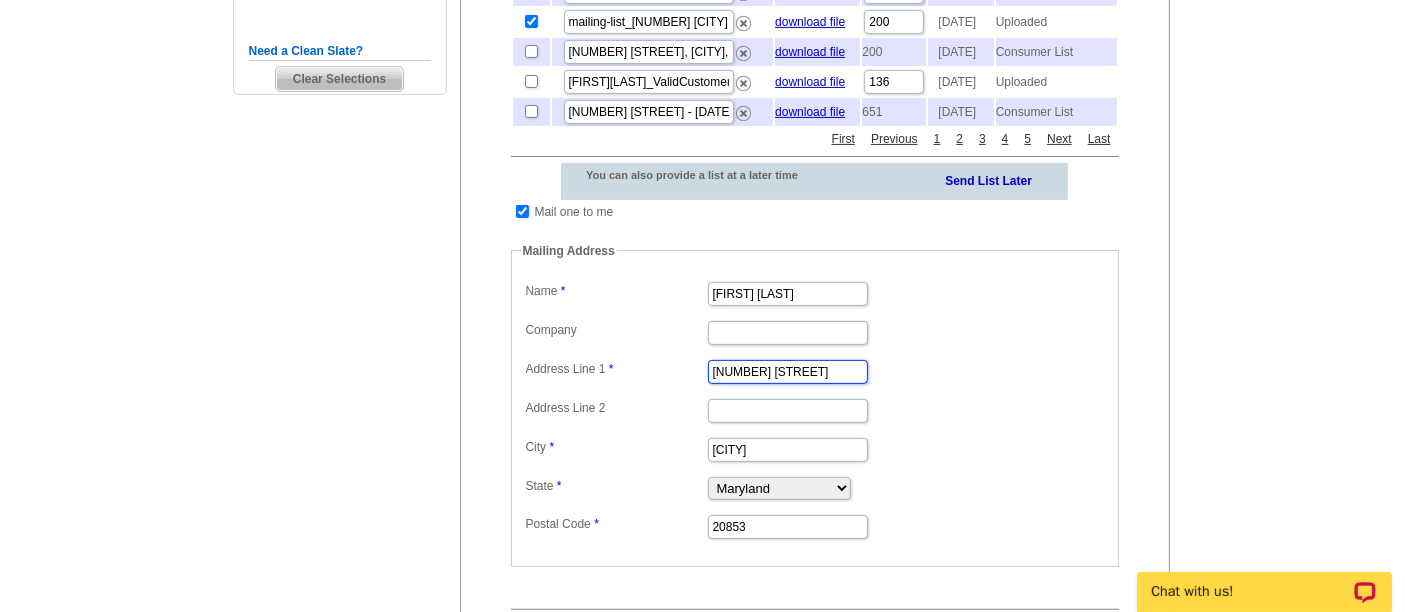 paste on "25123 Scott DrPlainfield, IL 60544" 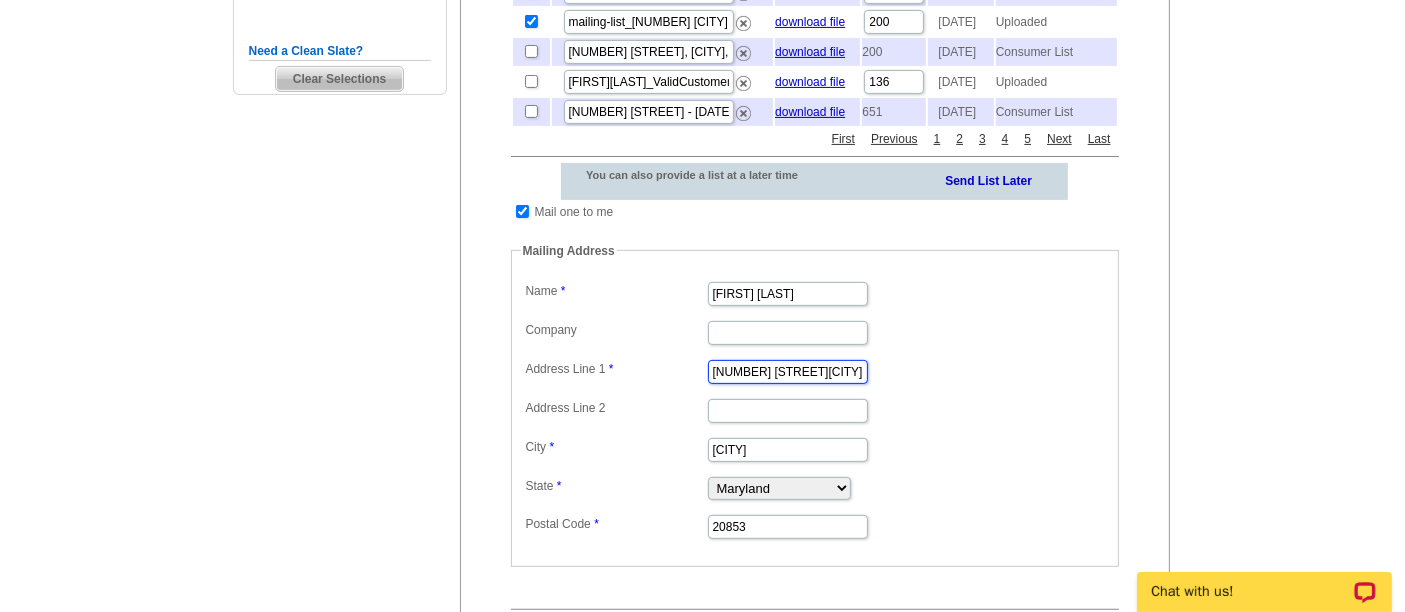 scroll, scrollTop: 0, scrollLeft: 35, axis: horizontal 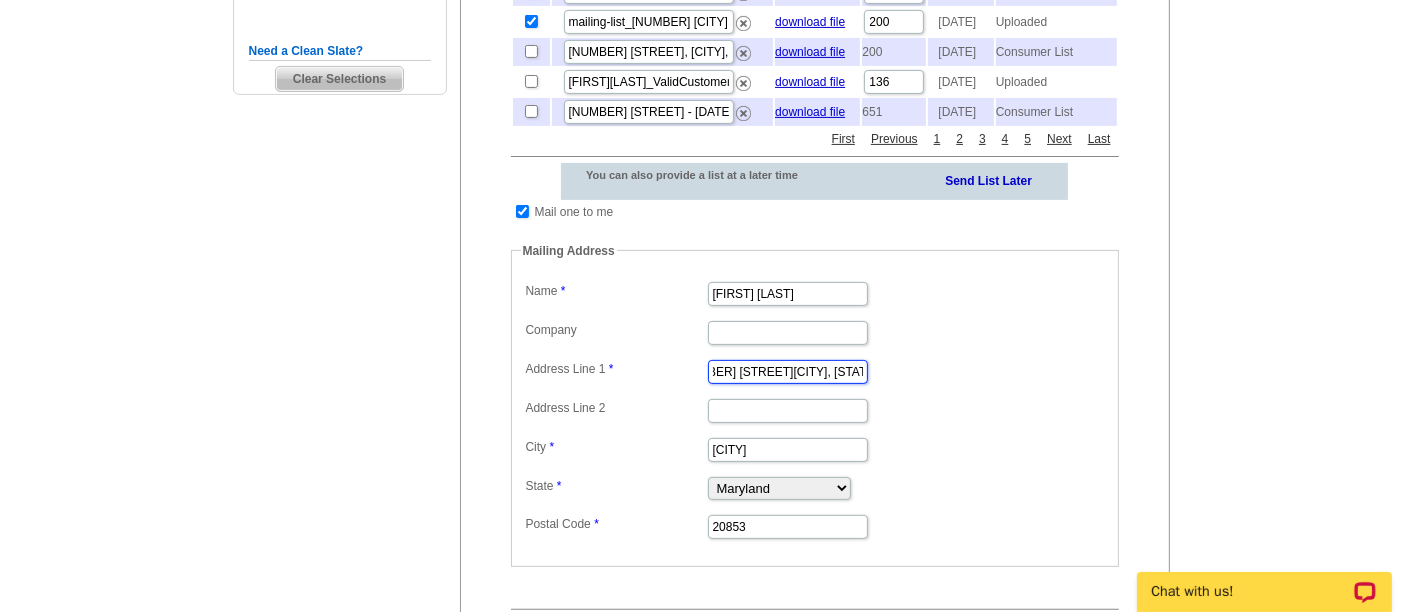 drag, startPoint x: 757, startPoint y: 401, endPoint x: 914, endPoint y: 402, distance: 157.00319 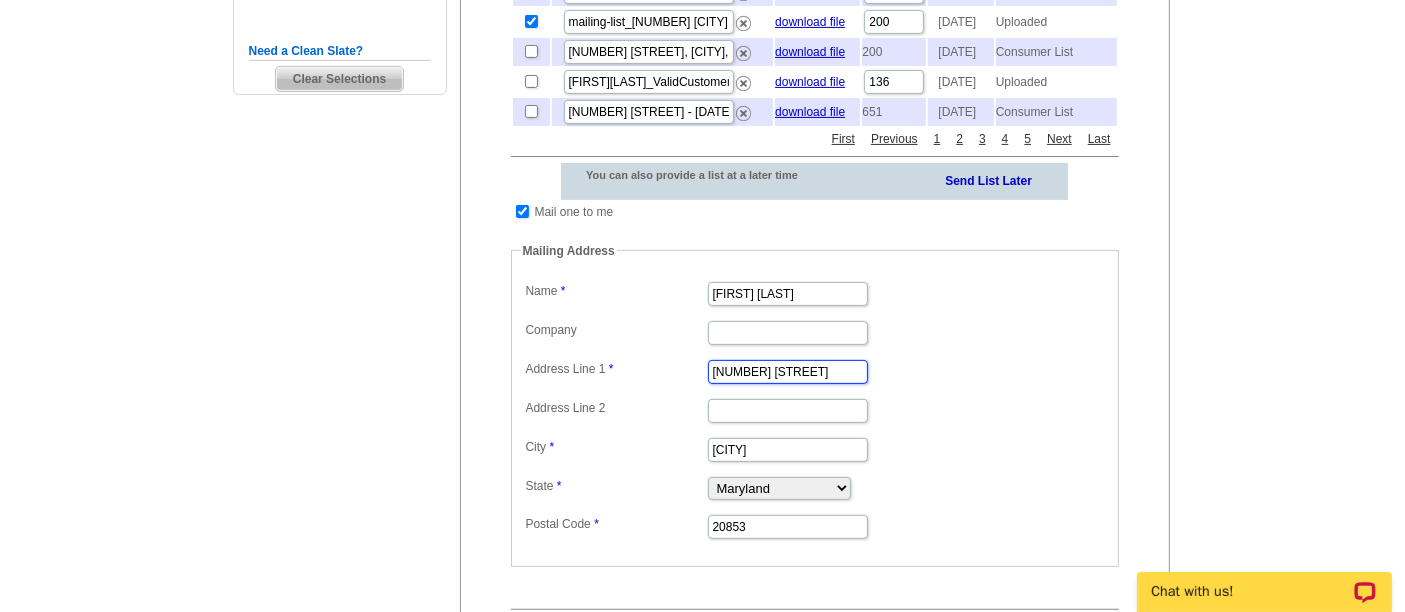 scroll, scrollTop: 0, scrollLeft: 0, axis: both 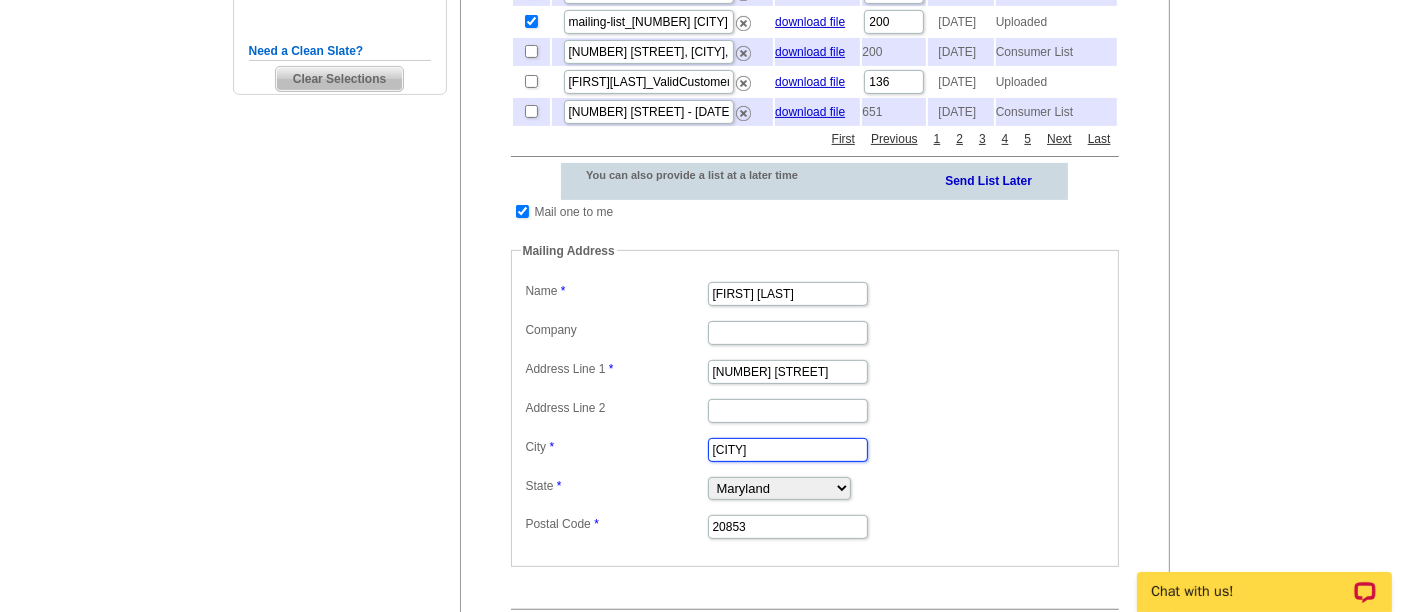 click on "Rockville" at bounding box center [788, 450] 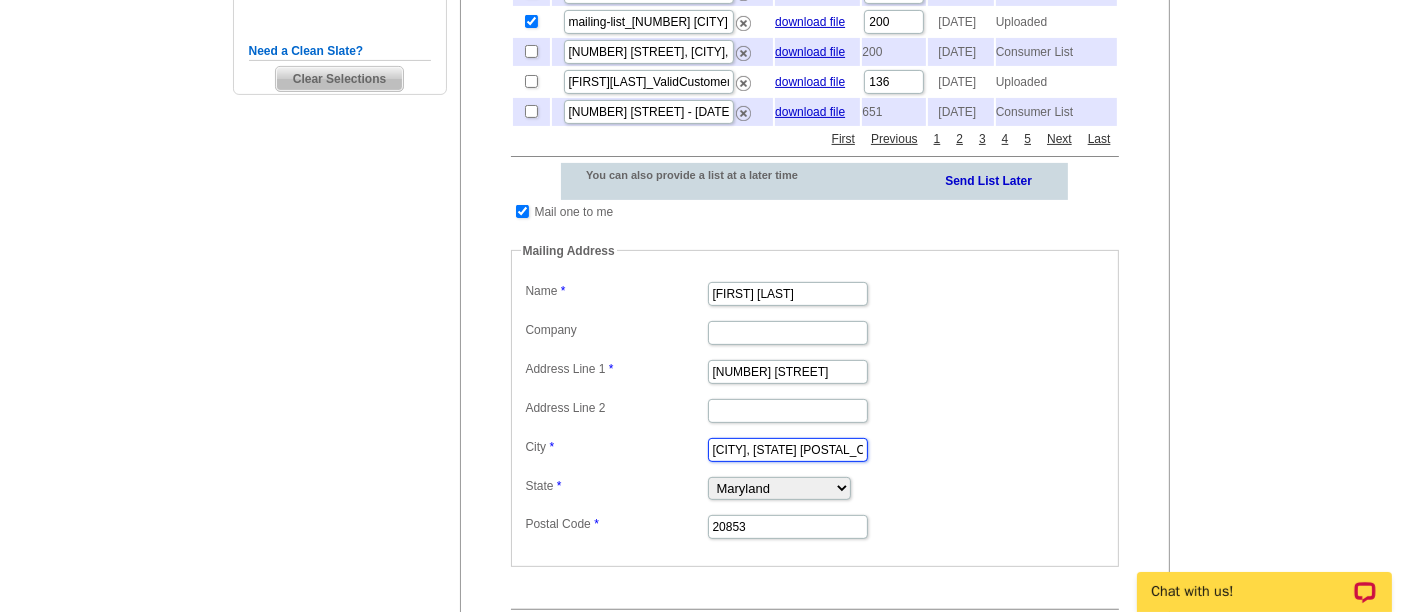 click on "Plainfield, IL 60544" at bounding box center [788, 450] 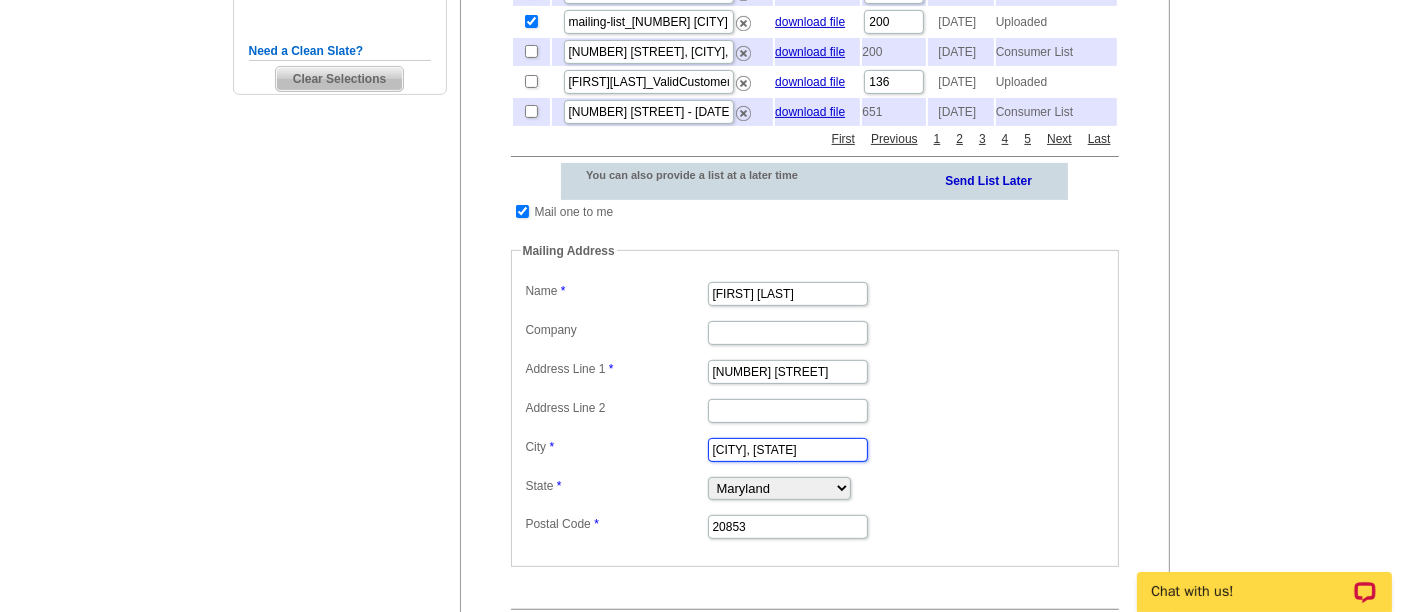 type on "Plainfield, IL" 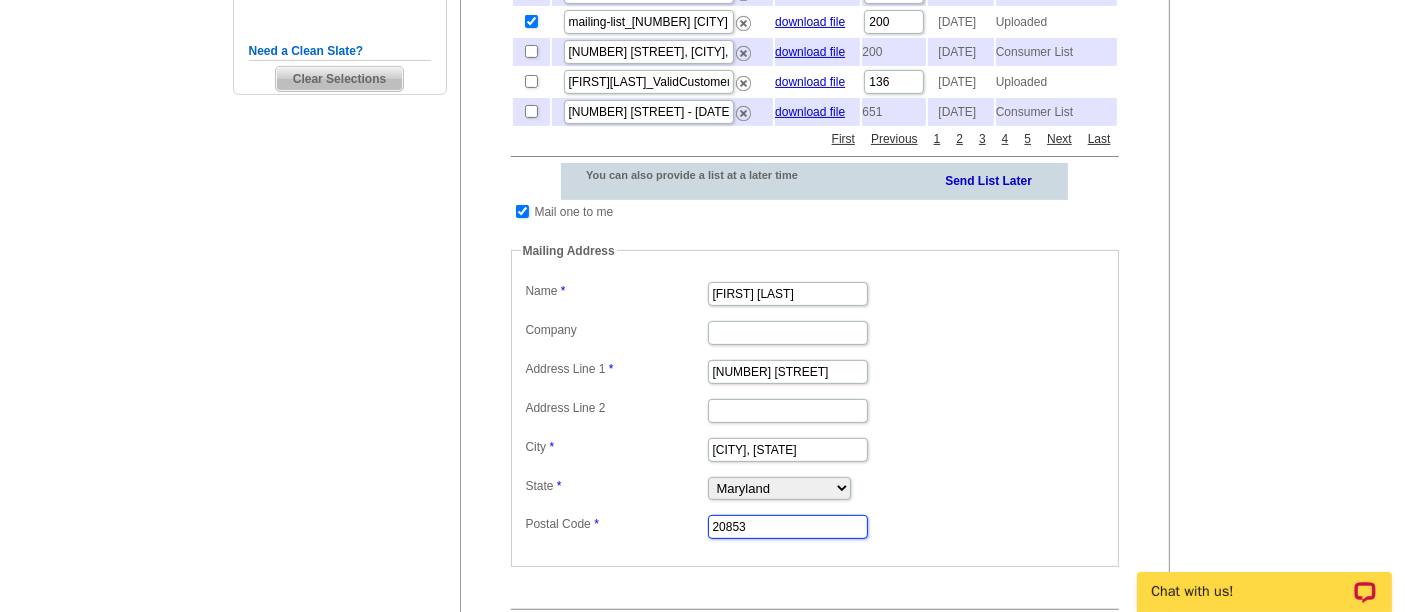 click on "20853" at bounding box center (788, 527) 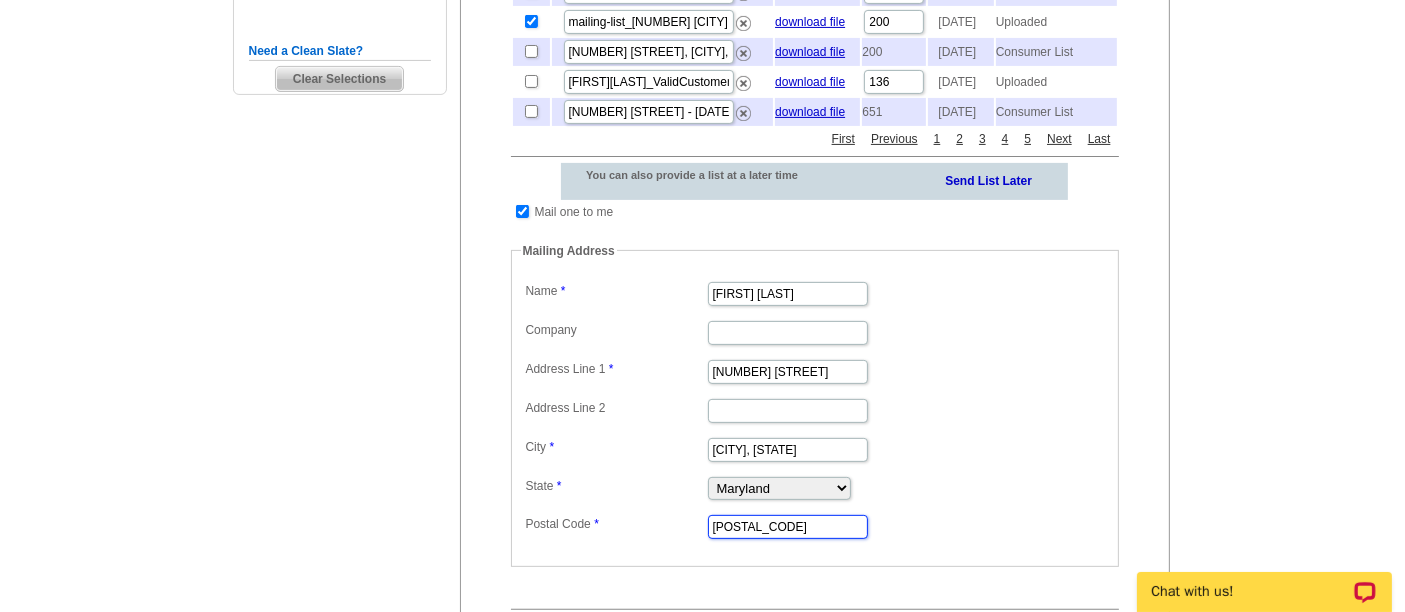 type on "60544" 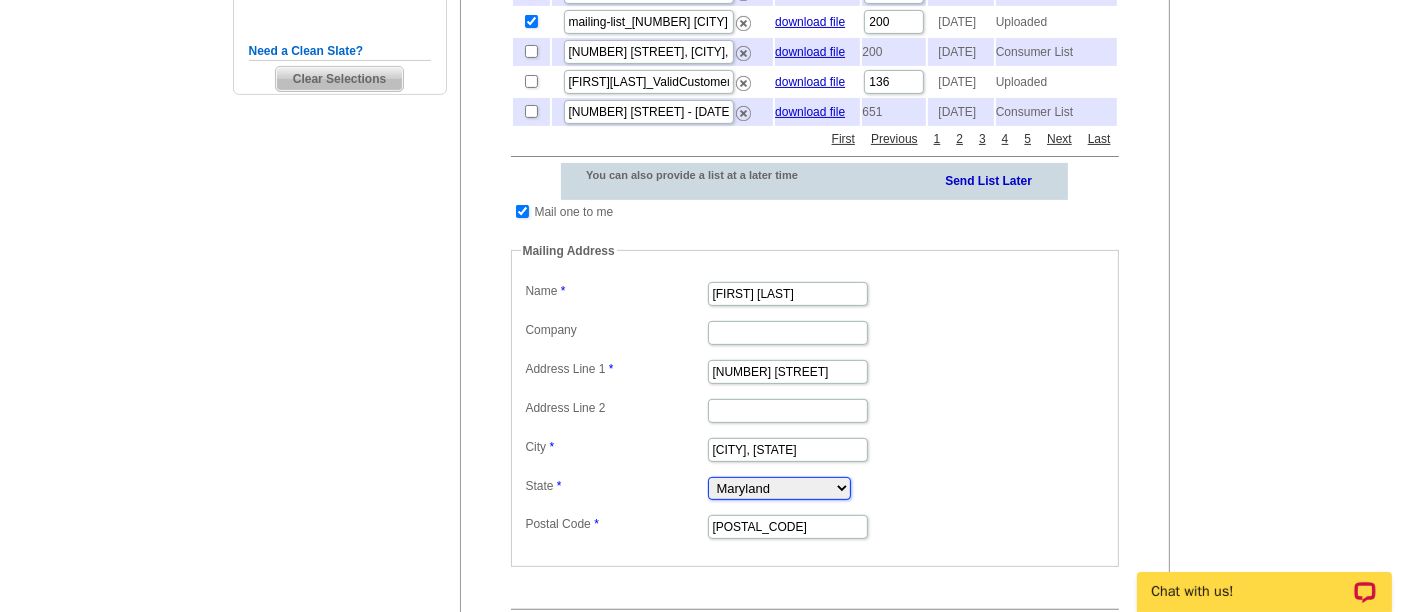 click on "Alabama
Alaska
Arizona
Arkansas
California
Colorado
Connecticut
District of Columbia
Delaware
Florida
Georgia
Hawaii
Idaho
Illinois
Indiana
Iowa
Kansas
Kentucky
Louisiana
Maine
Maryland
Massachusetts
Michigan
Minnesota
Mississippi
Missouri
Montana
Nebraska
Nevada
New Hampshire
New Jersey
New Mexico
New York
North Carolina
North Dakota
Ohio
Oklahoma
Oregon
Pennsylvania
Rhode Island
South Carolina
South Dakota
Tennessee
Texas
Utah
Vermont
Virginia
Washington
West Virginia
Wisconsin
Wyoming" at bounding box center [779, 488] 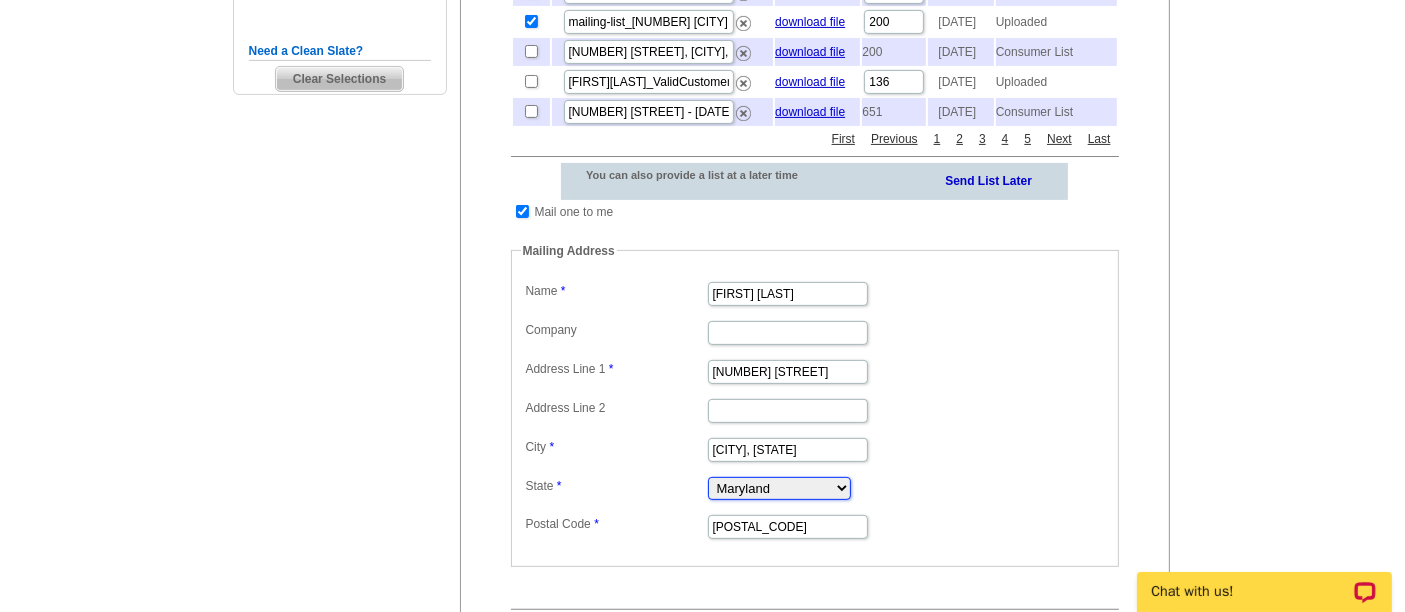 select on "IL" 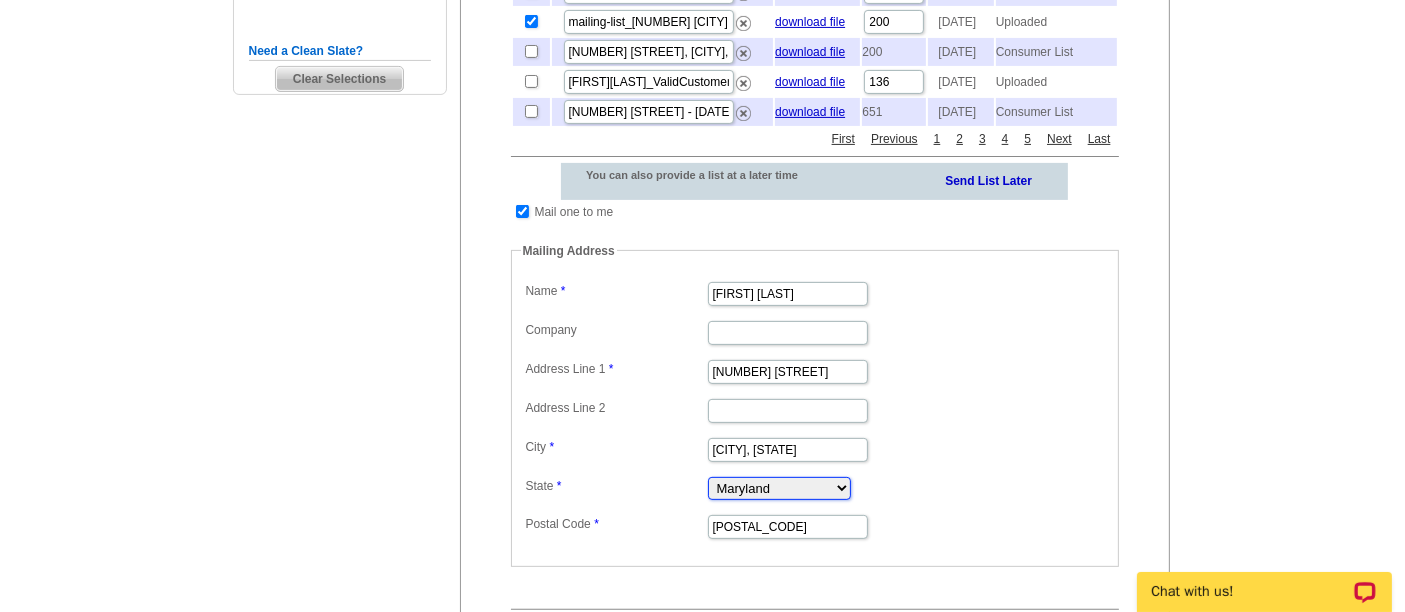 click on "Alabama
Alaska
Arizona
Arkansas
California
Colorado
Connecticut
District of Columbia
Delaware
Florida
Georgia
Hawaii
Idaho
Illinois
Indiana
Iowa
Kansas
Kentucky
Louisiana
Maine
Maryland
Massachusetts
Michigan
Minnesota
Mississippi
Missouri
Montana
Nebraska
Nevada
New Hampshire
New Jersey
New Mexico
New York
North Carolina
North Dakota
Ohio
Oklahoma
Oregon
Pennsylvania
Rhode Island
South Carolina
South Dakota
Tennessee
Texas
Utah
Vermont
Virginia
Washington
West Virginia
Wisconsin
Wyoming" at bounding box center [779, 488] 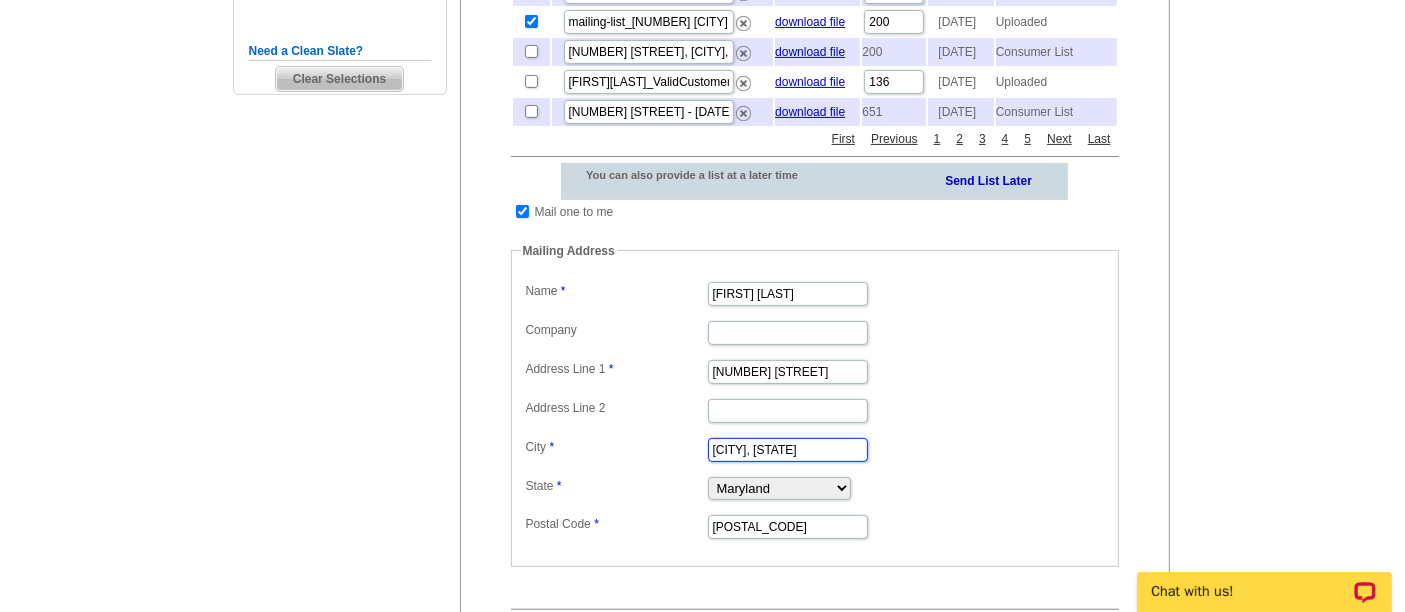 click on "Plainfield, IL" at bounding box center (788, 450) 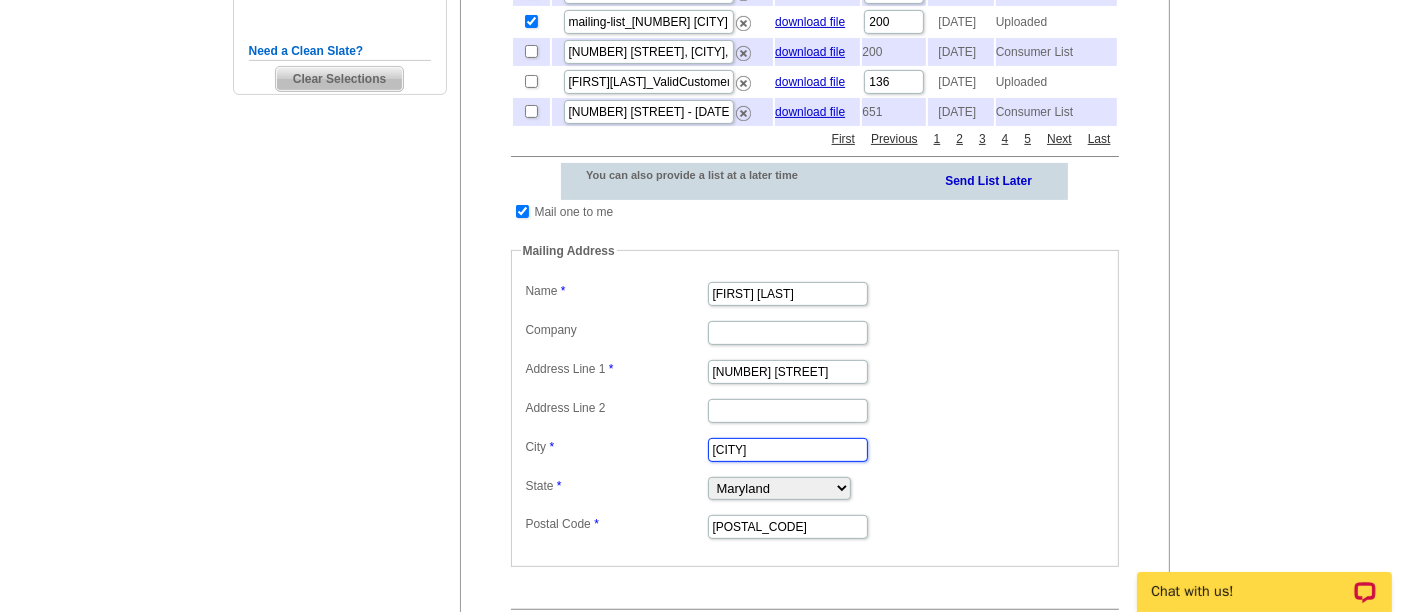 type on "Plainfield" 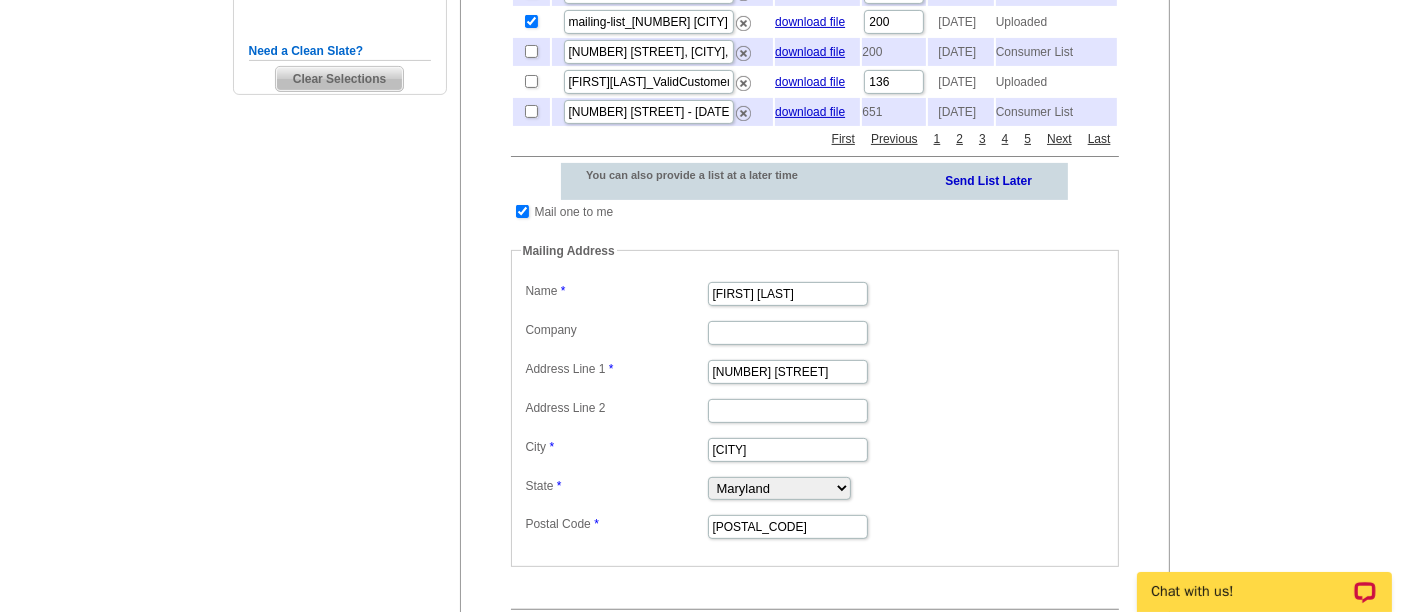 click on "Plainfield" at bounding box center [815, 448] 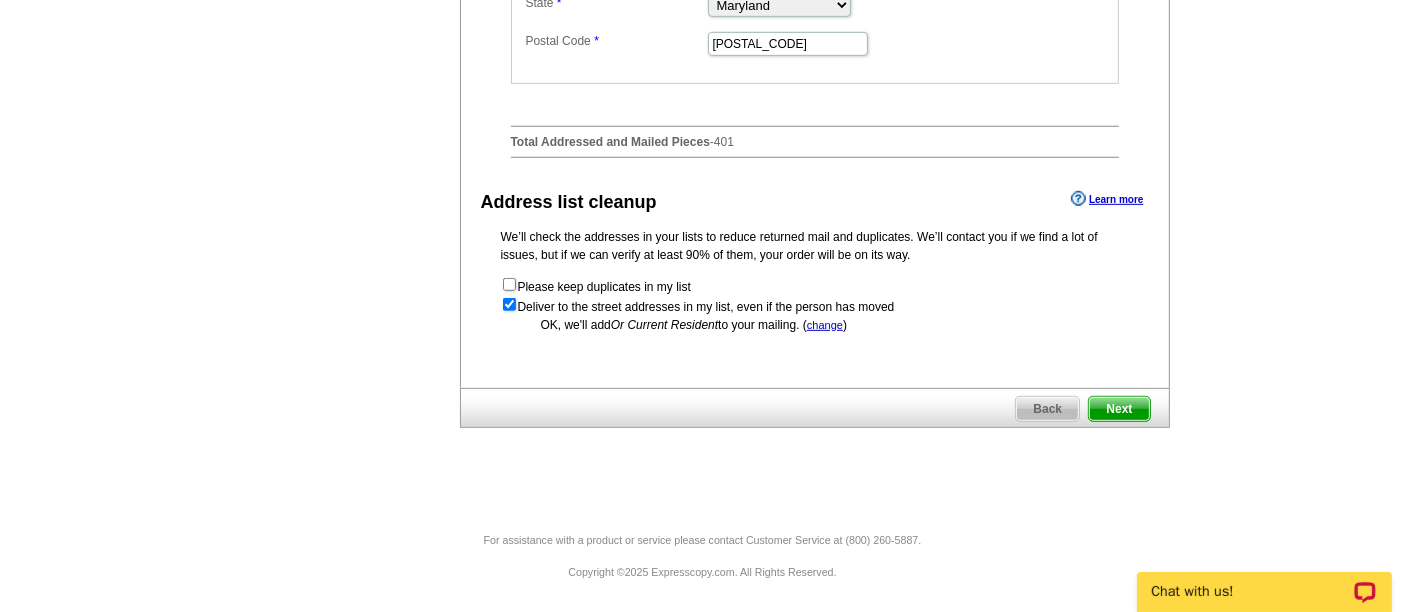 scroll, scrollTop: 1097, scrollLeft: 0, axis: vertical 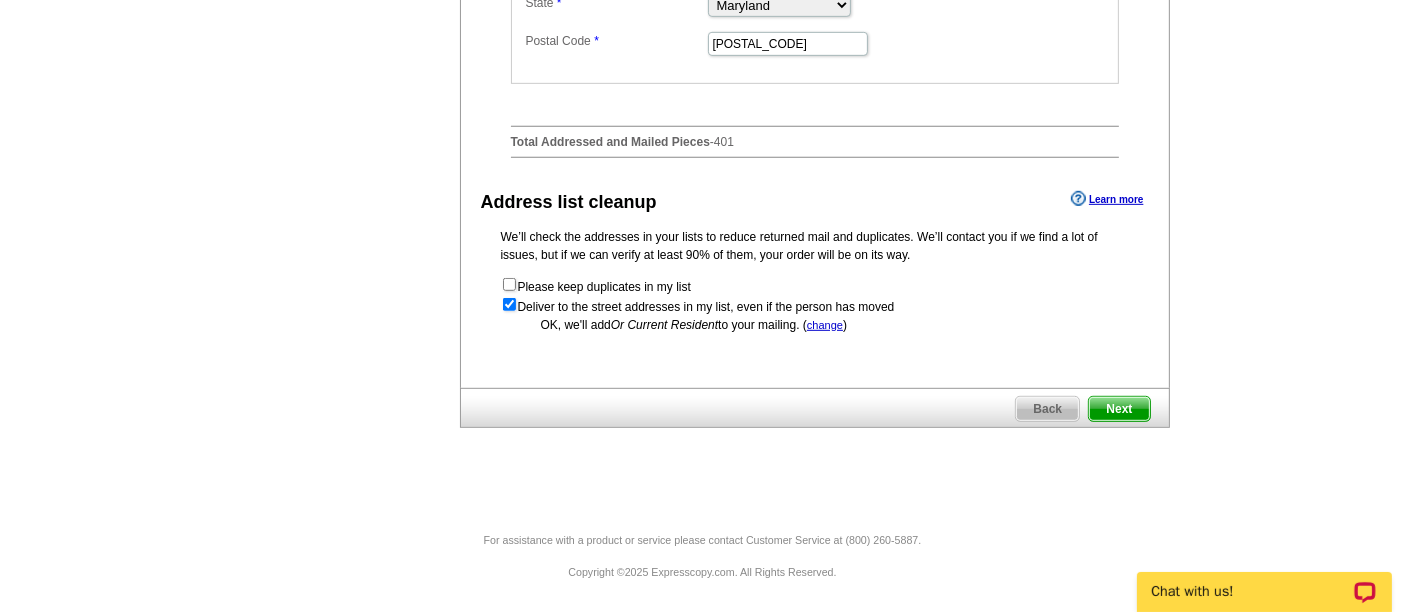 click on "Next" at bounding box center (1119, 409) 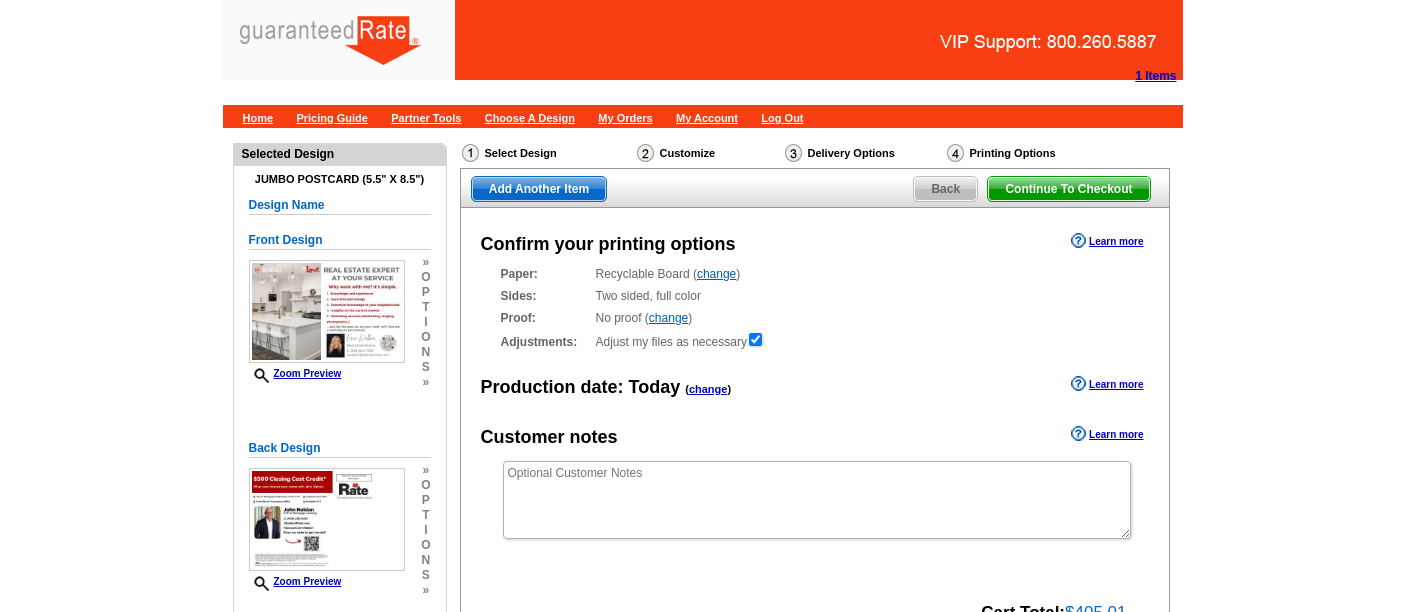 scroll, scrollTop: 0, scrollLeft: 0, axis: both 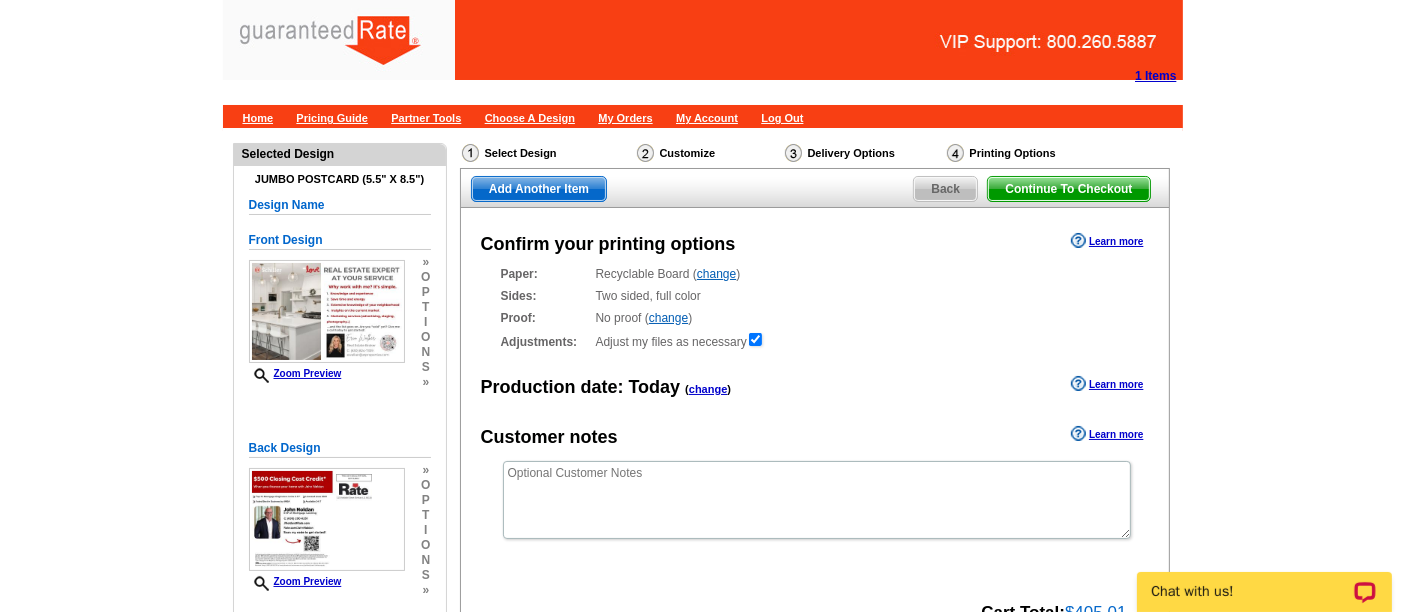 click on "Confirm your printing options
Learn more
Paper:   Recyclable Board                                    ( change )
Select a different stock option
Recyclable Board
Magnetic Stock
Sides:" at bounding box center (815, 439) 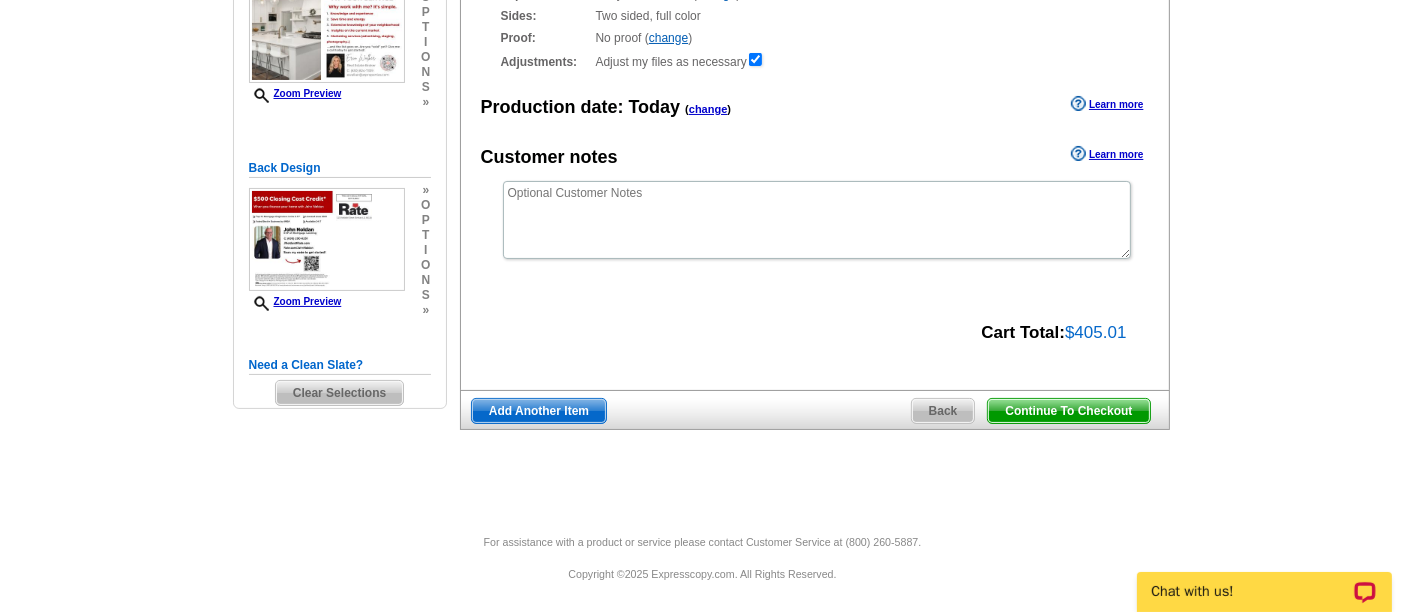 scroll, scrollTop: 275, scrollLeft: 0, axis: vertical 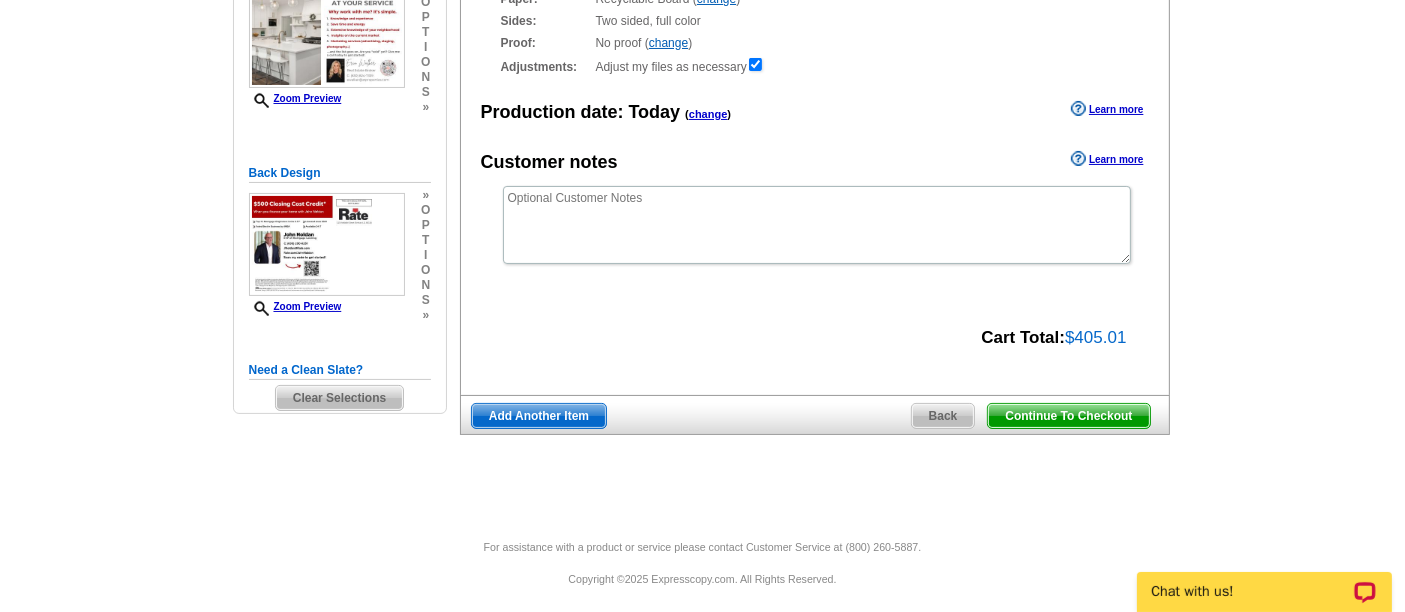 click on "Continue To Checkout" at bounding box center (1068, 416) 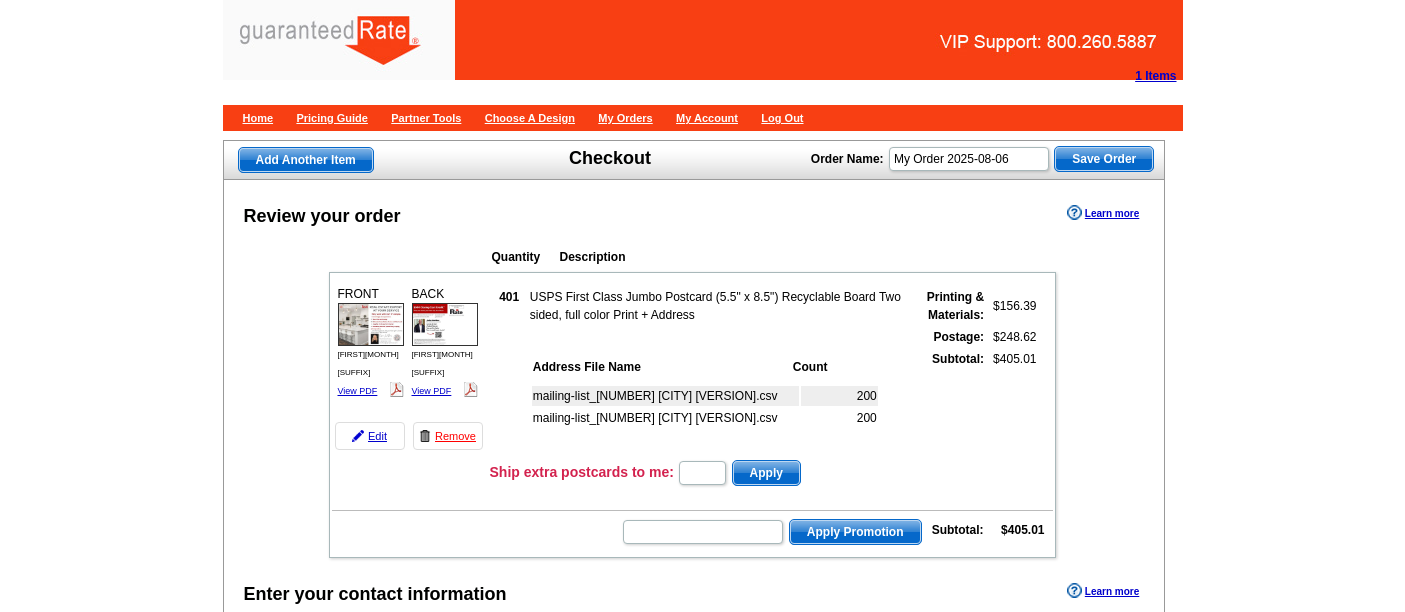 scroll, scrollTop: 0, scrollLeft: 0, axis: both 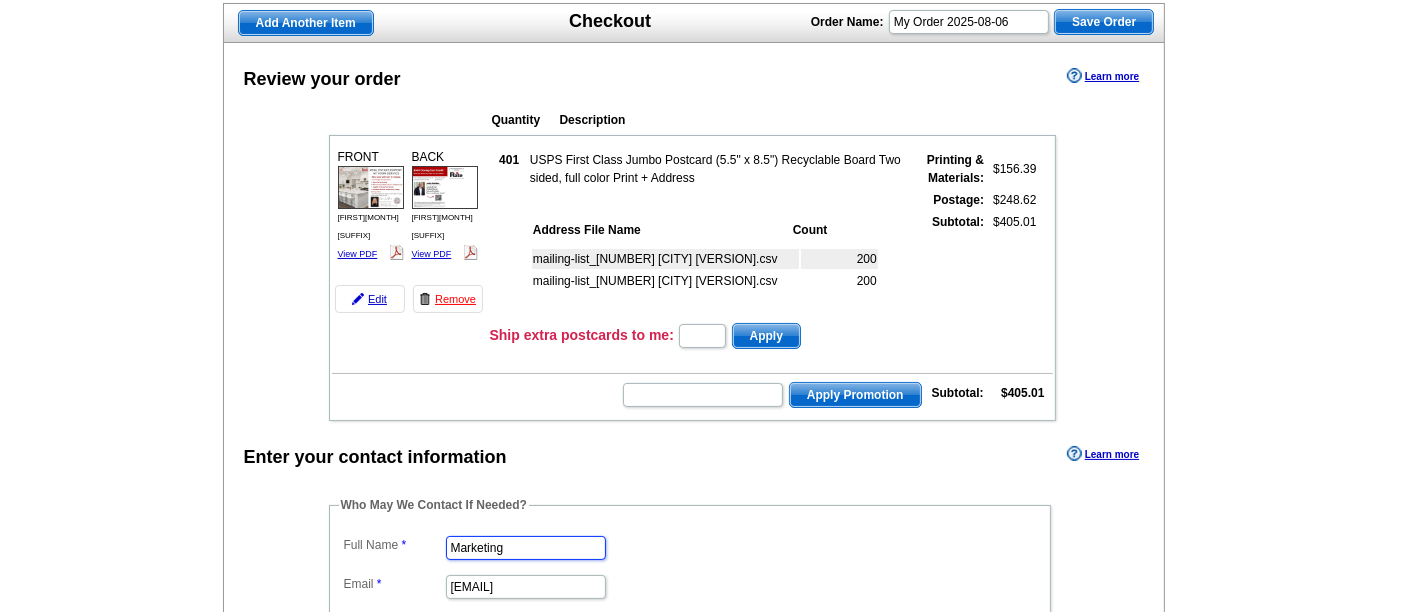 click on "Marketing" at bounding box center [526, 548] 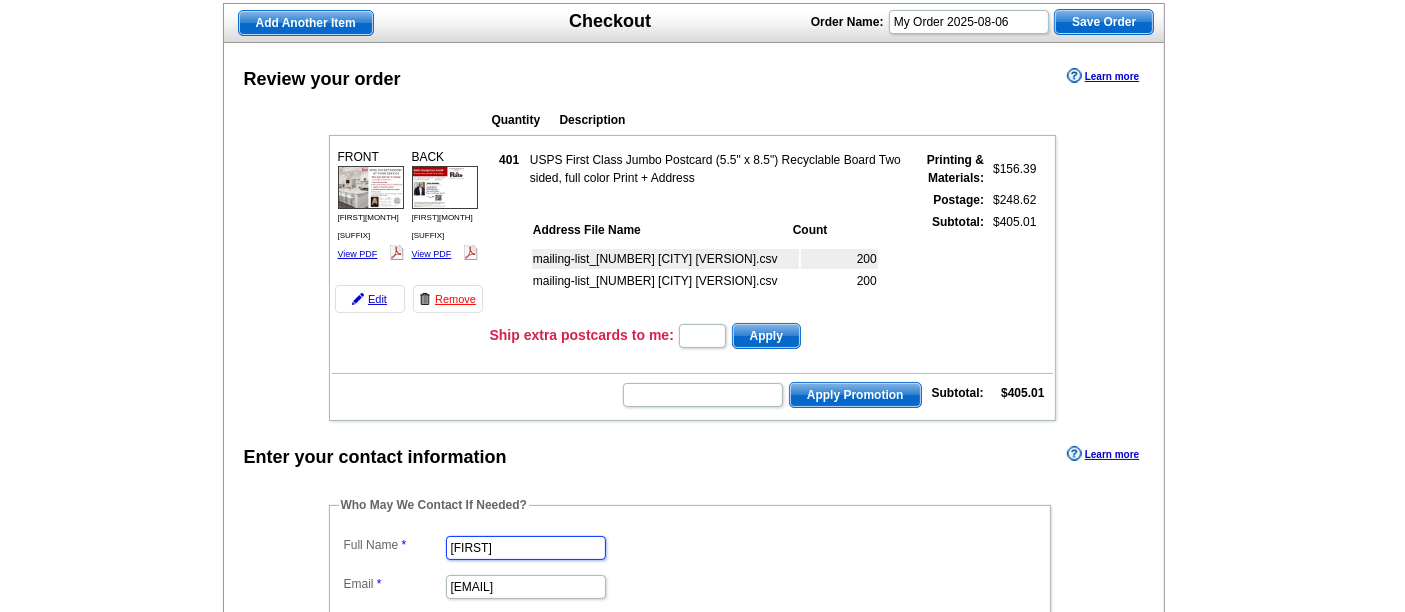 type on "[FIRST] [LAST]" 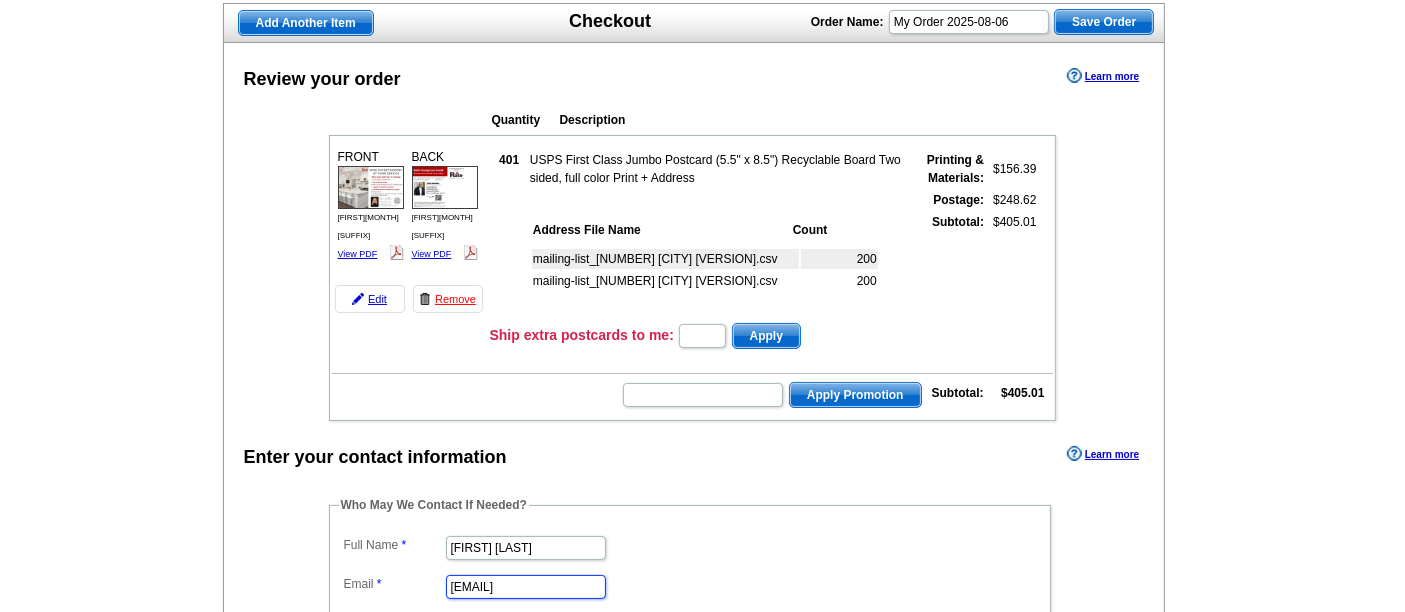 click on "[EMAIL]" at bounding box center (526, 587) 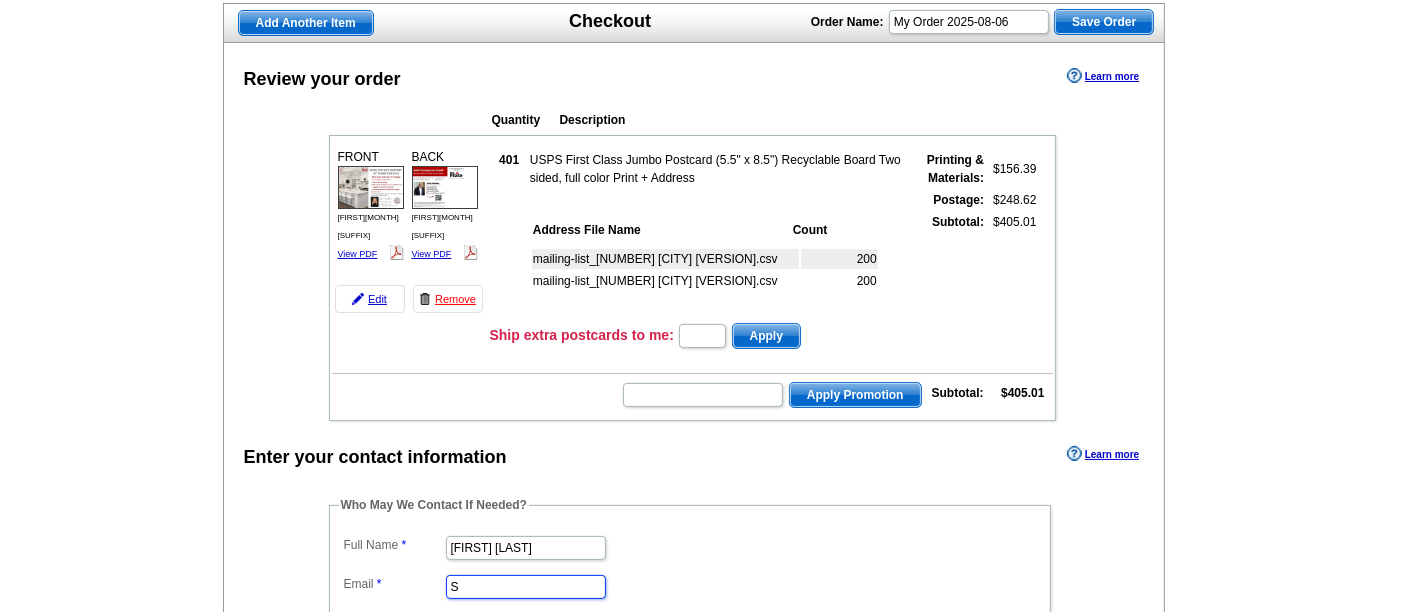 type on "[EMAIL]" 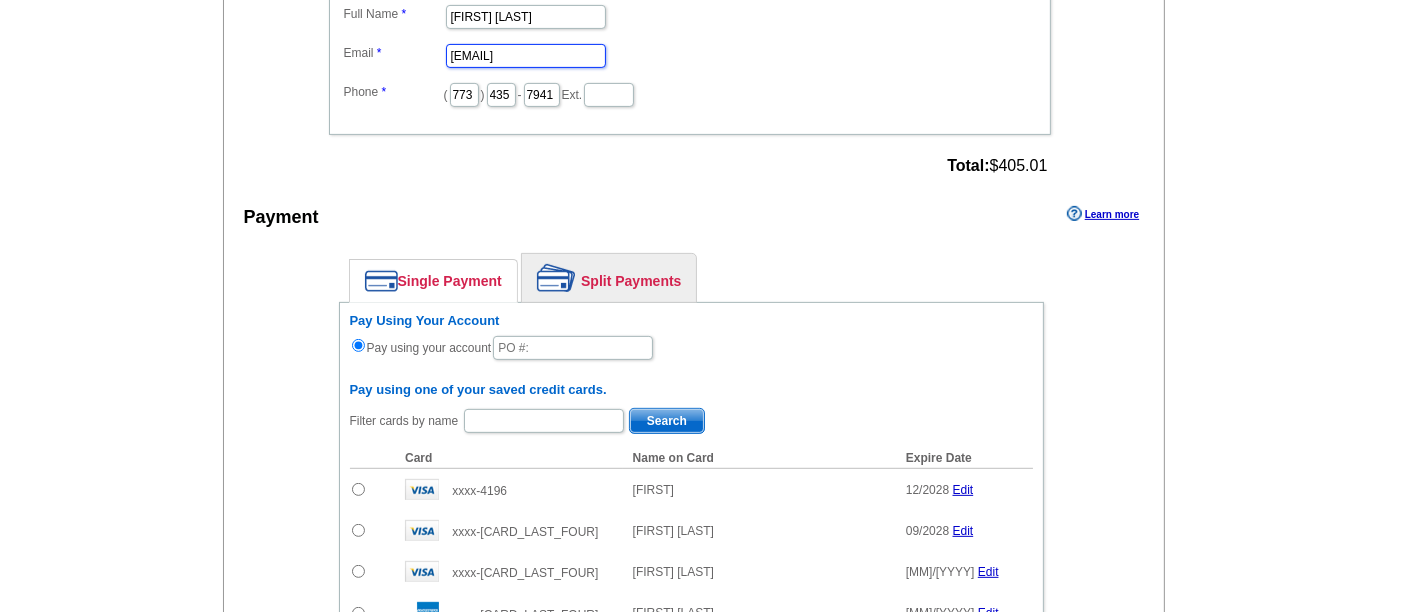 scroll, scrollTop: 679, scrollLeft: 0, axis: vertical 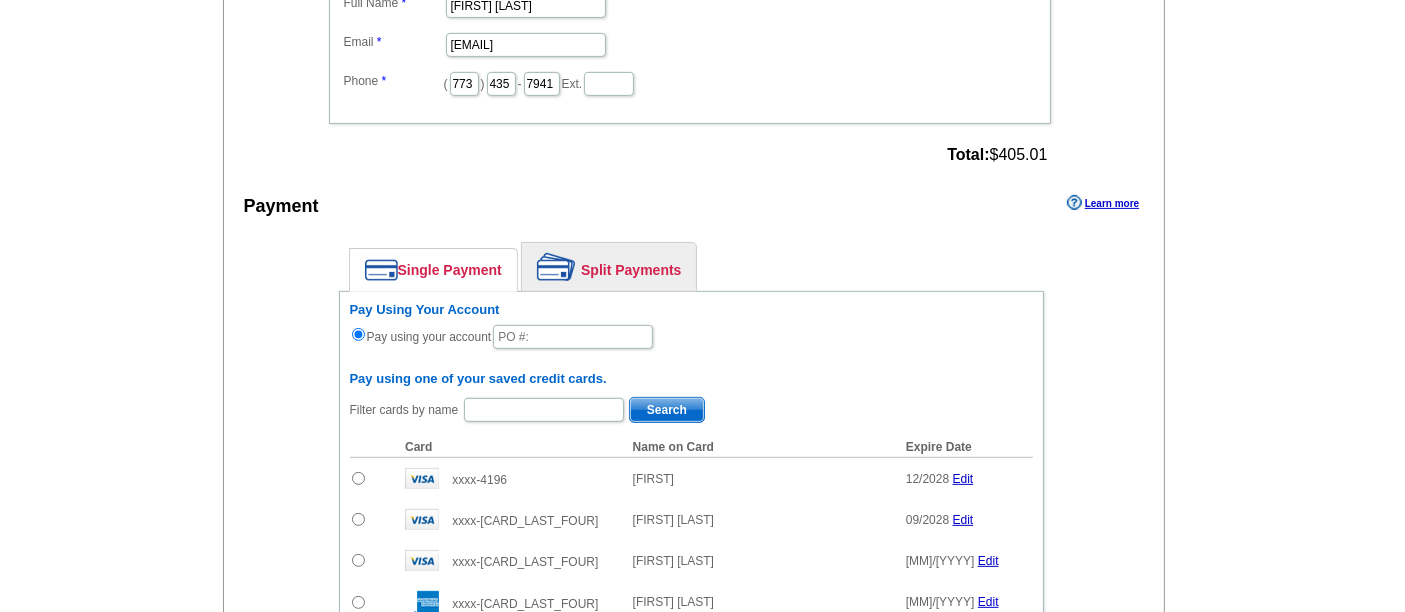 click on "Pay Using Your Account
Pay using your account
Pay using one of your saved credit cards.
Filter cards by name
Search
Card
Name on Card
Expire Date
Amount to Pay
Add
xxxx-[CARD_LAST_FOUR]" at bounding box center [691, 624] 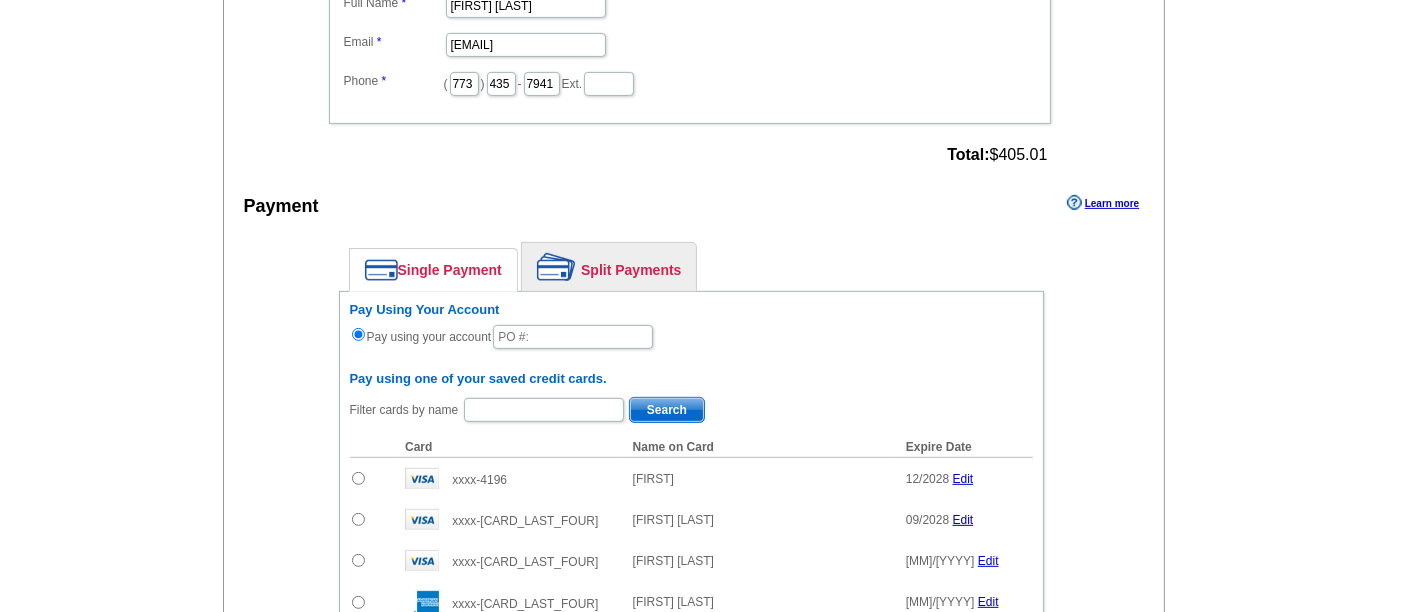 click on "Split Payments" at bounding box center (609, 267) 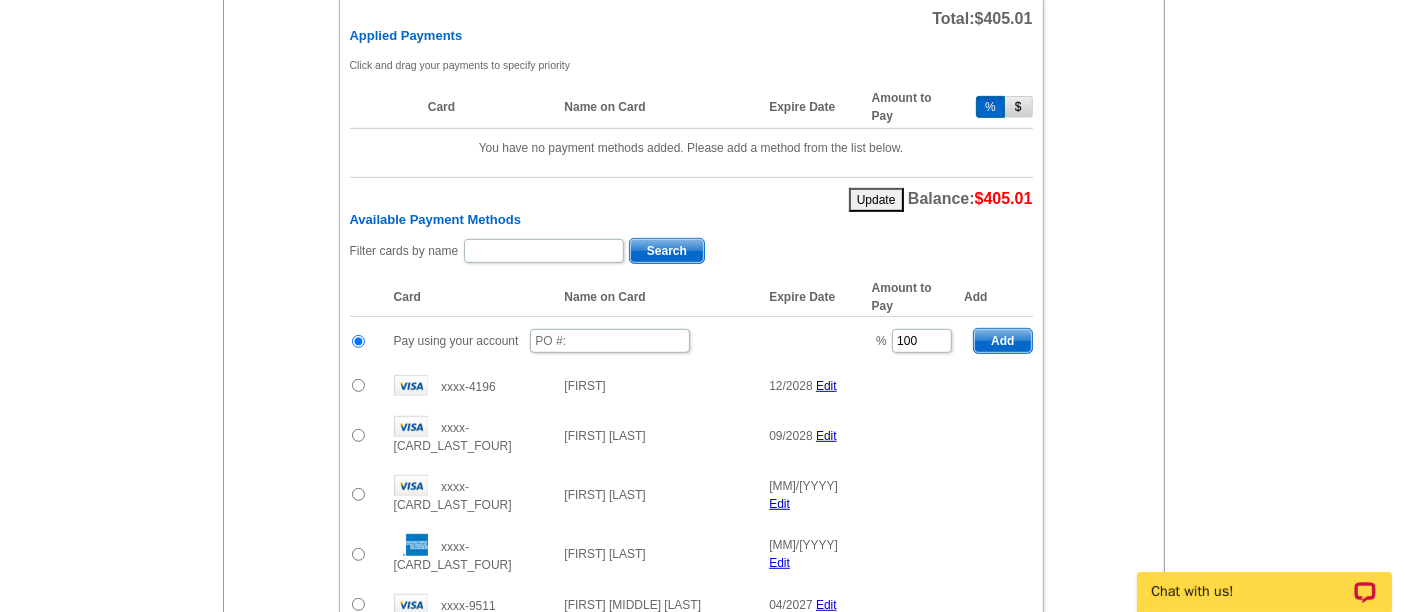scroll, scrollTop: 972, scrollLeft: 0, axis: vertical 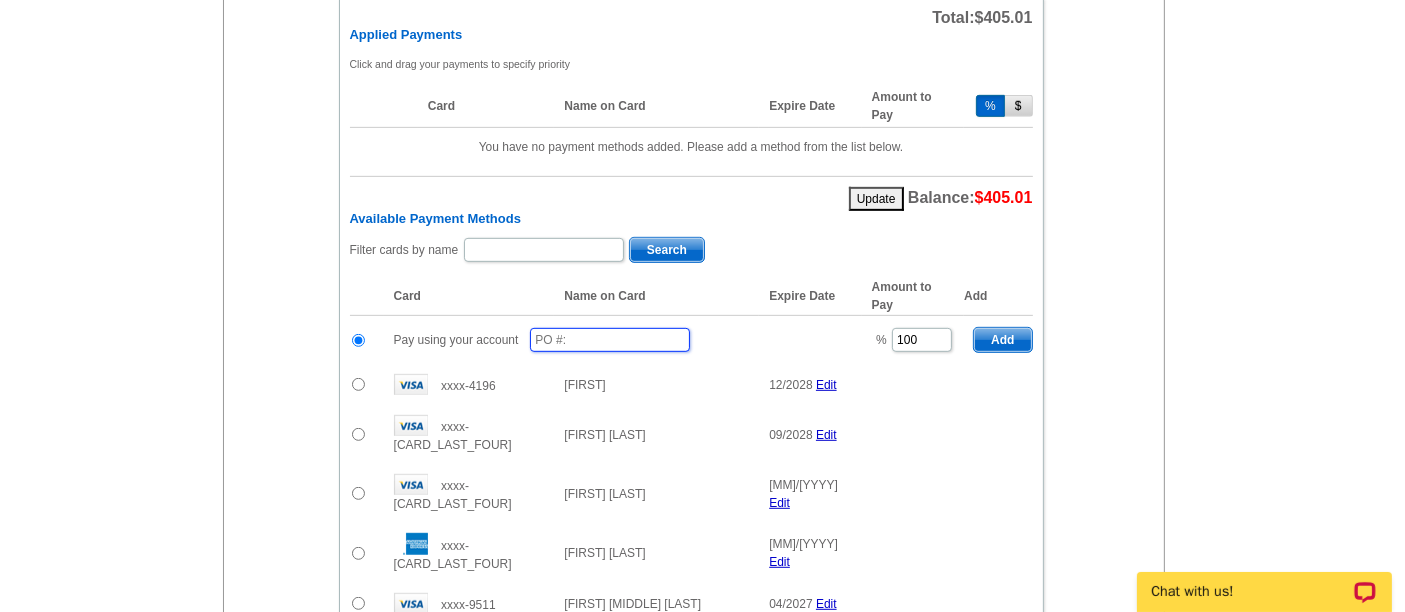 click at bounding box center (610, 340) 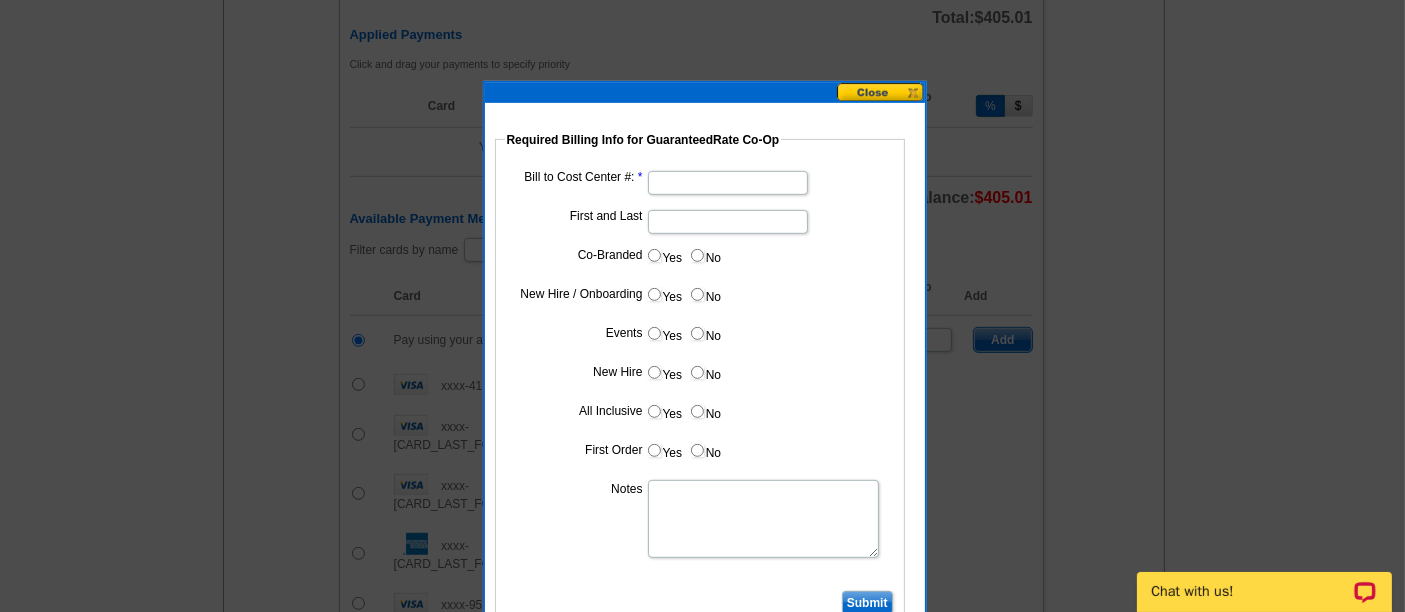 type on "[DATE]_[NUMBER]_[SUFFIX]" 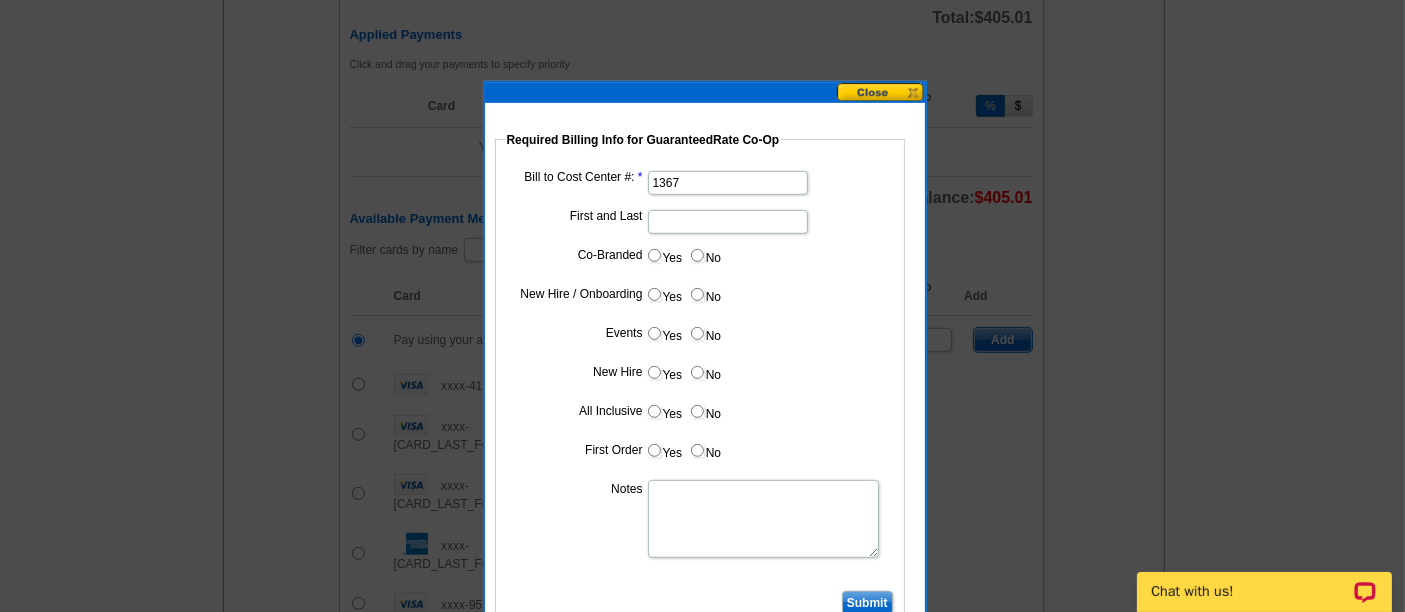 type on "1367" 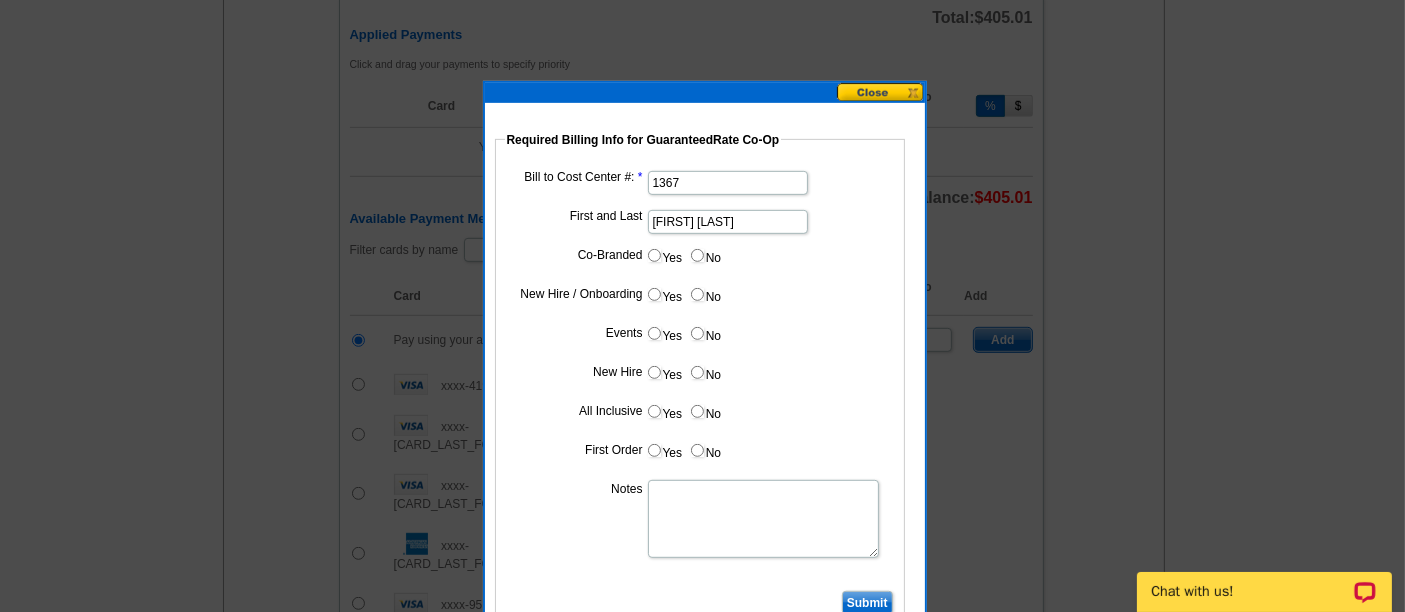 type on "[FIRST] [LAST]" 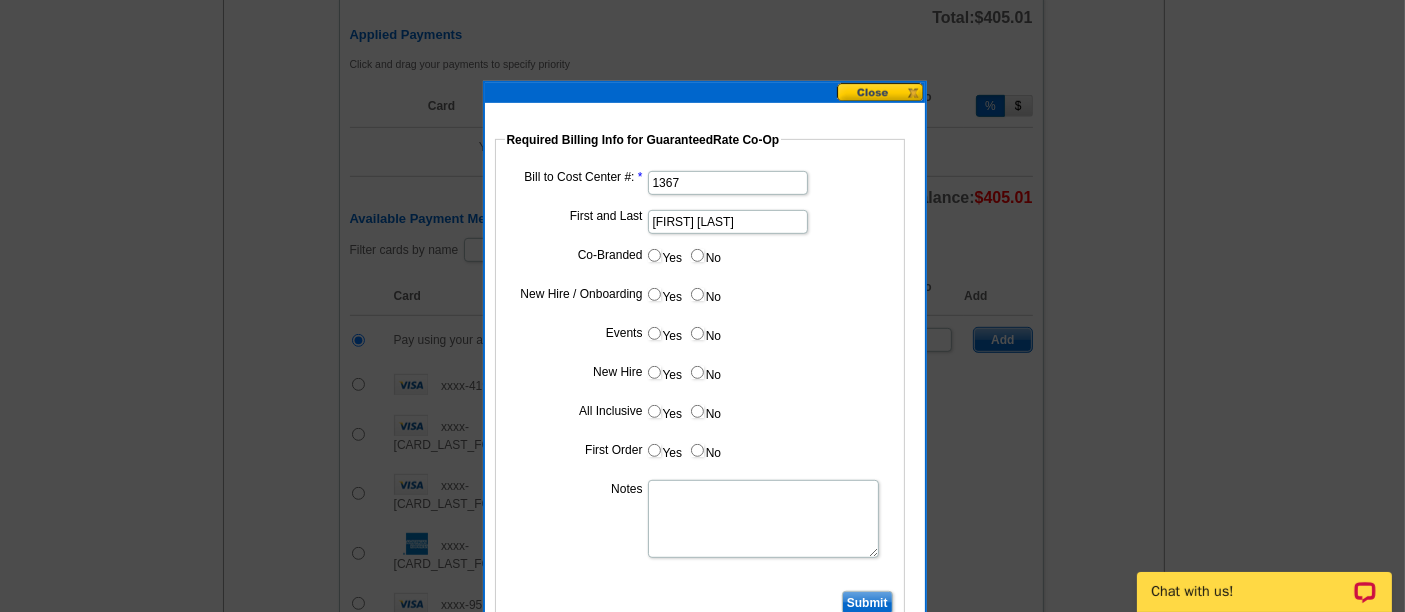 click on "Yes" at bounding box center (654, 255) 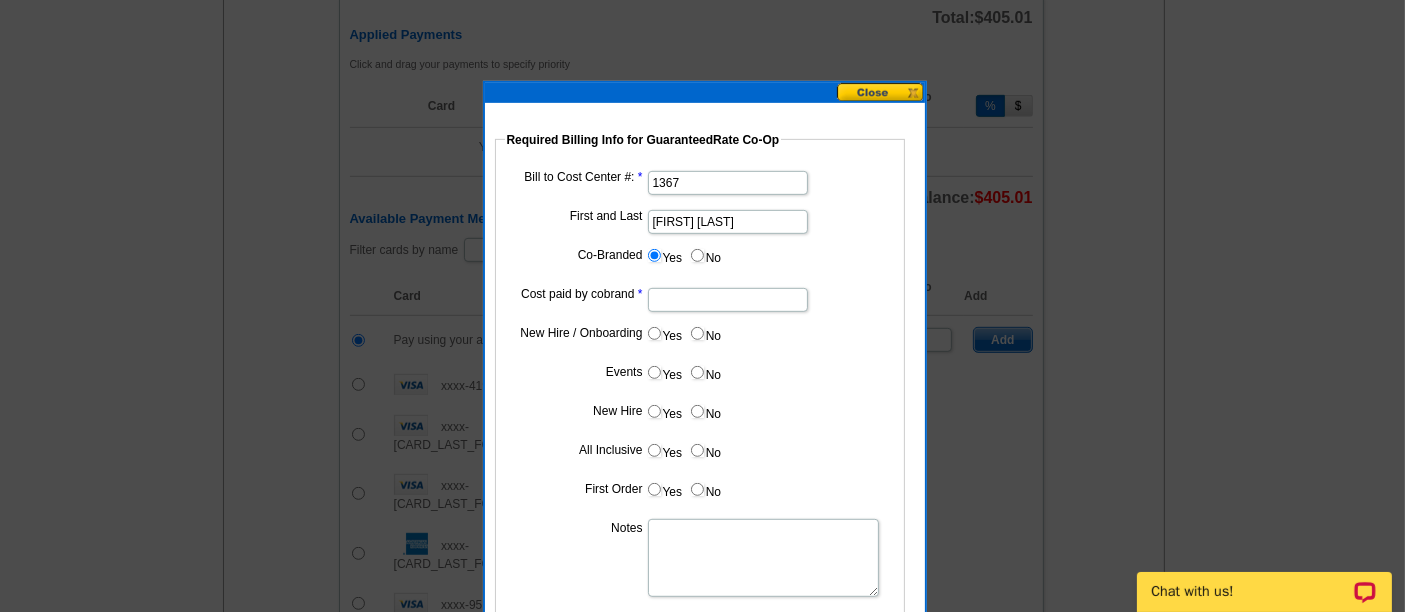 click on "Cost paid by cobrand" at bounding box center [728, 300] 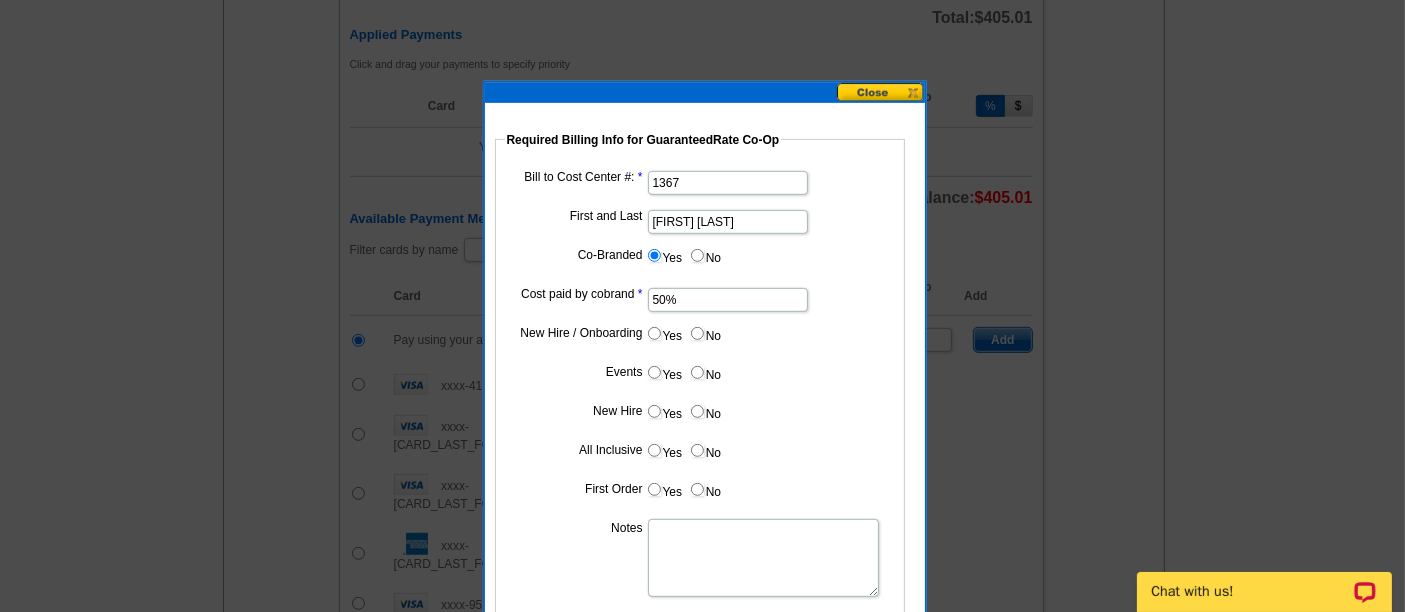 click on "No" at bounding box center (697, 333) 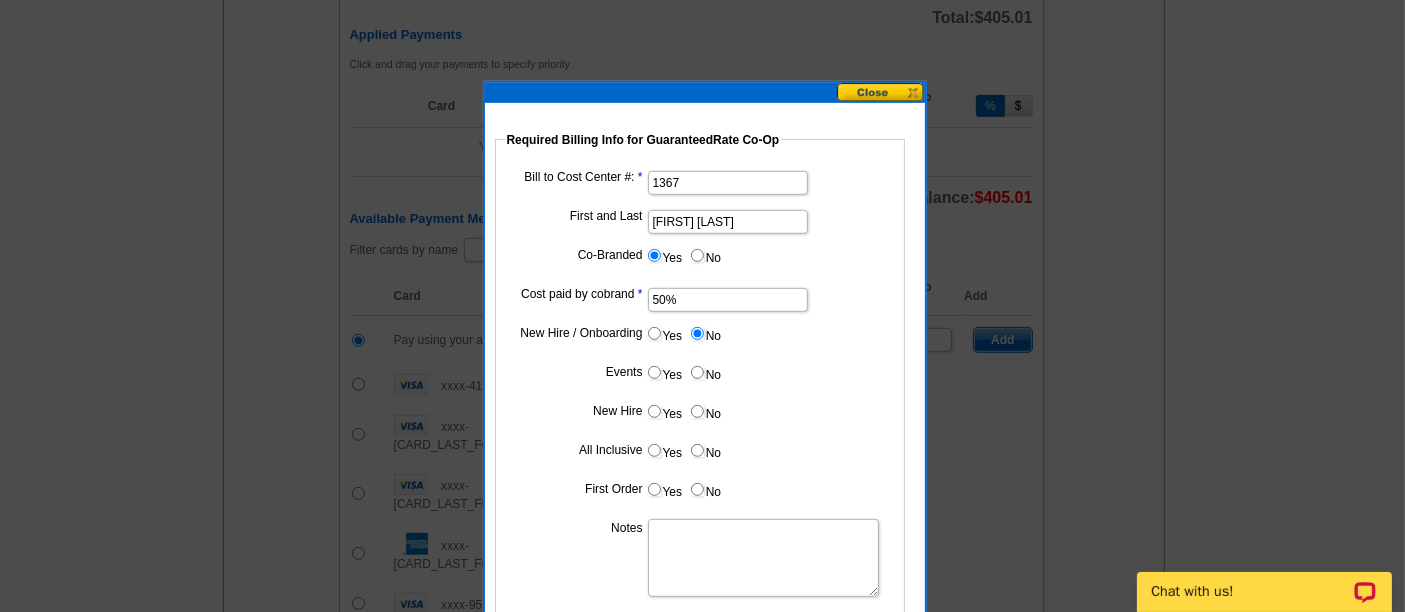 click on "No" at bounding box center (697, 372) 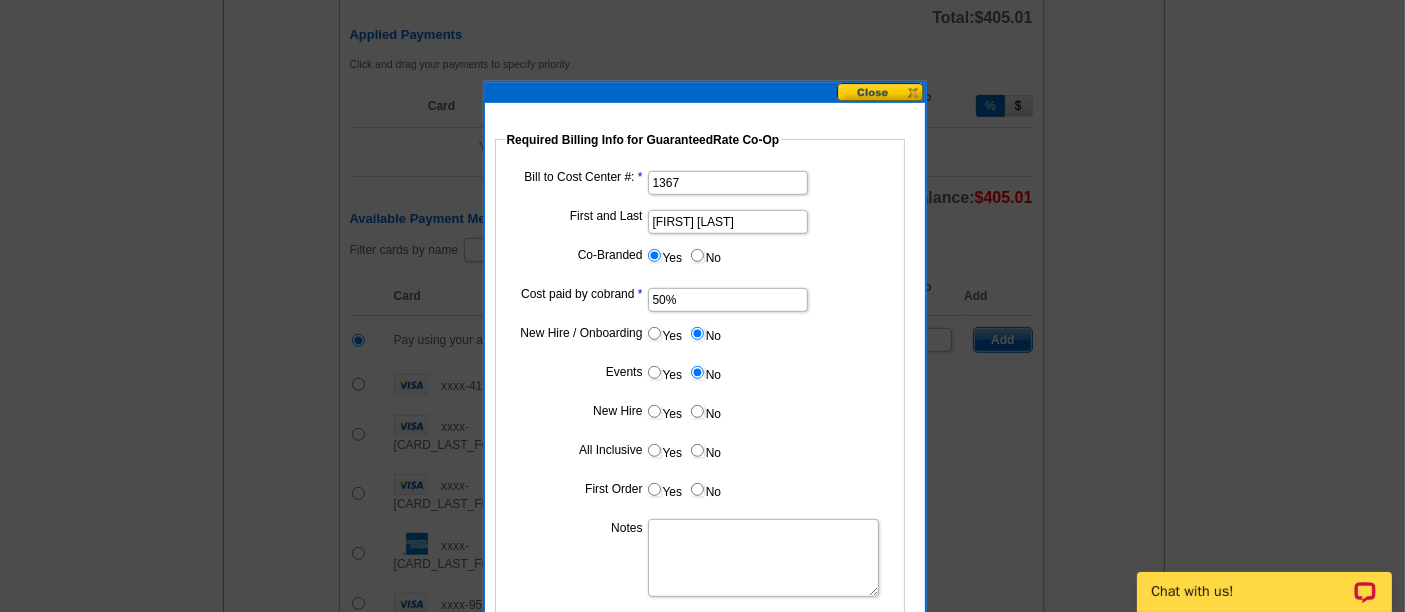 click on "No" at bounding box center (705, 411) 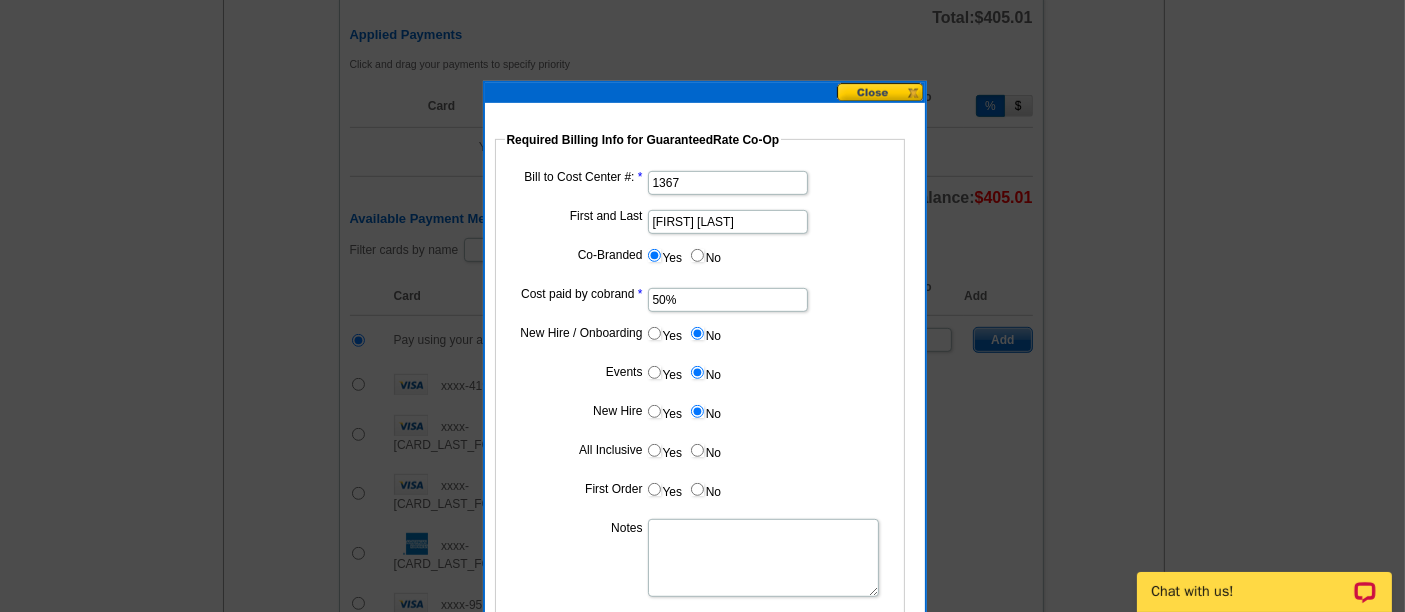 click on "Yes    No" at bounding box center [700, 454] 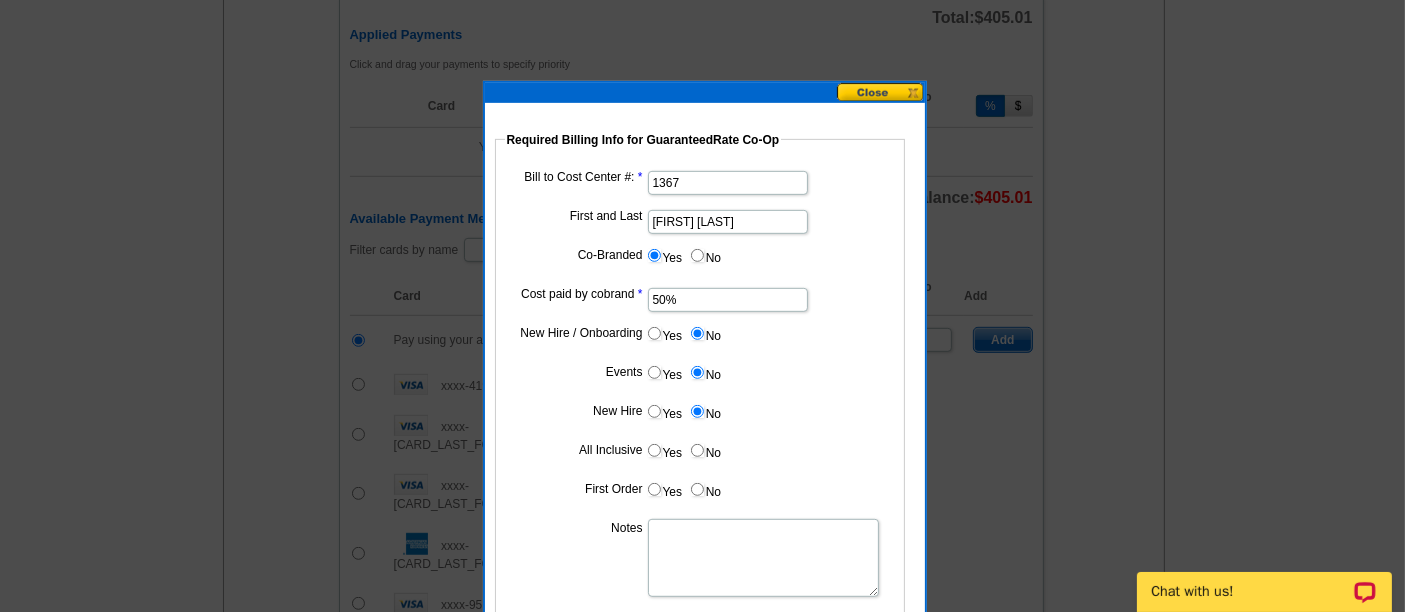 click on "No" at bounding box center (697, 450) 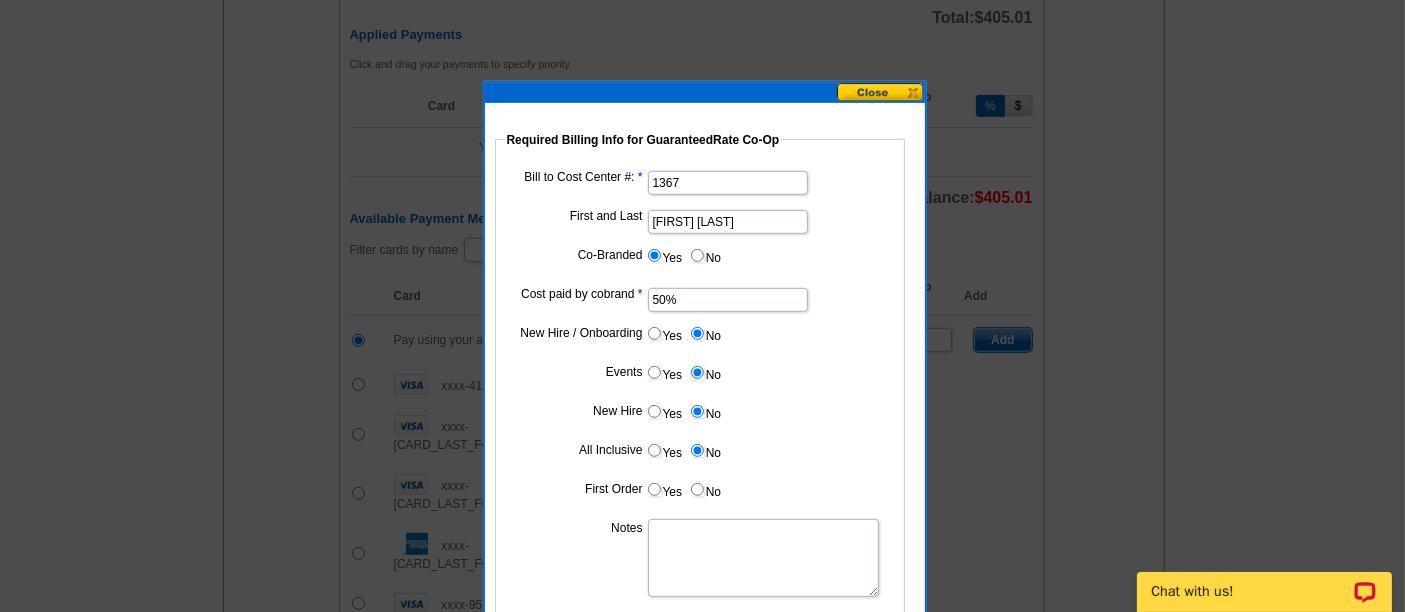 click on "No" at bounding box center (705, 489) 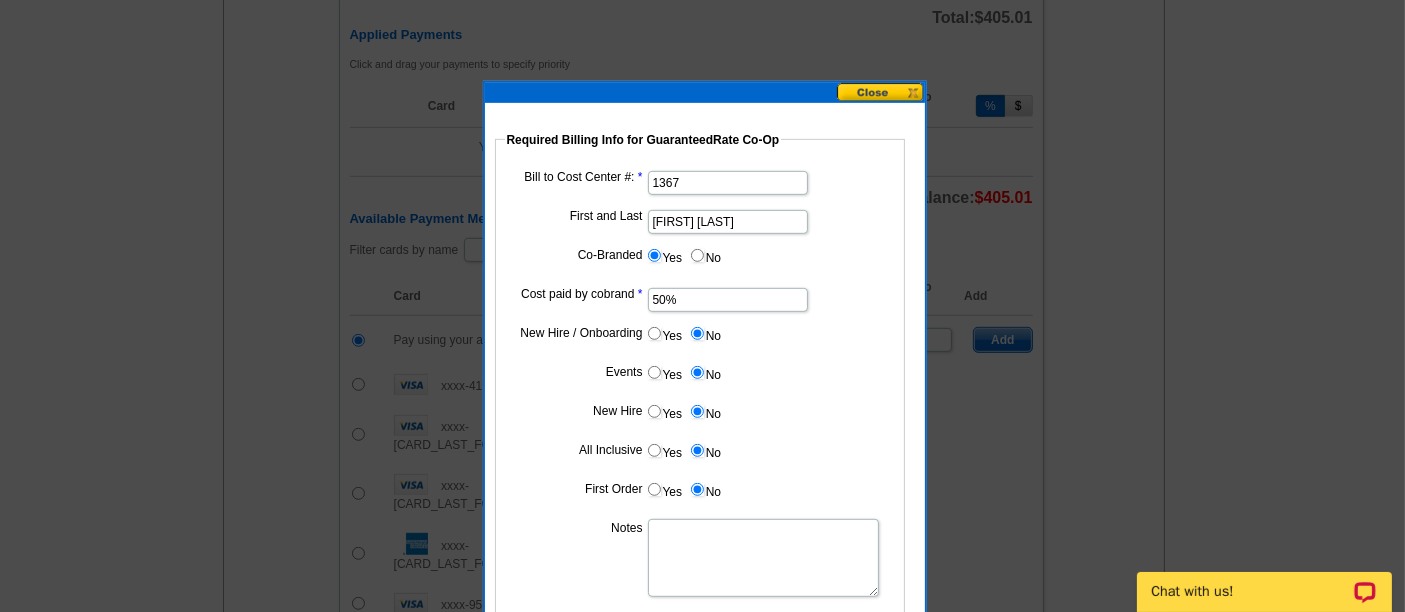 click on "Notes" at bounding box center [763, 558] 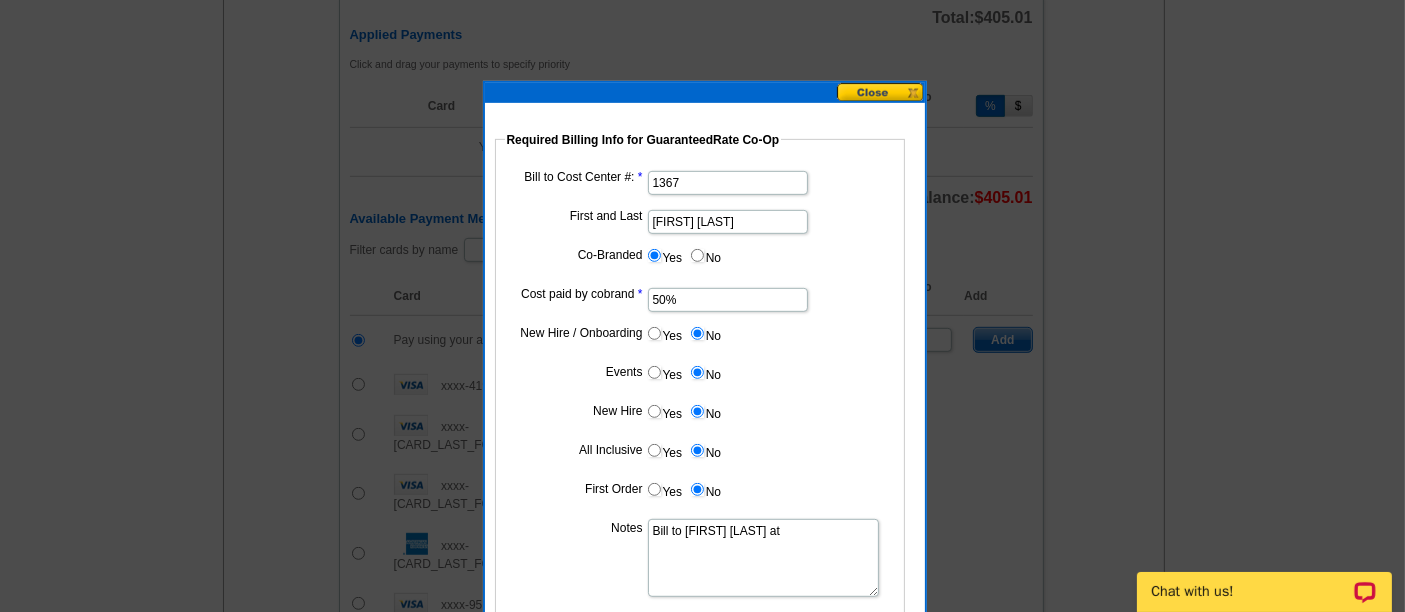 paste on "1367" 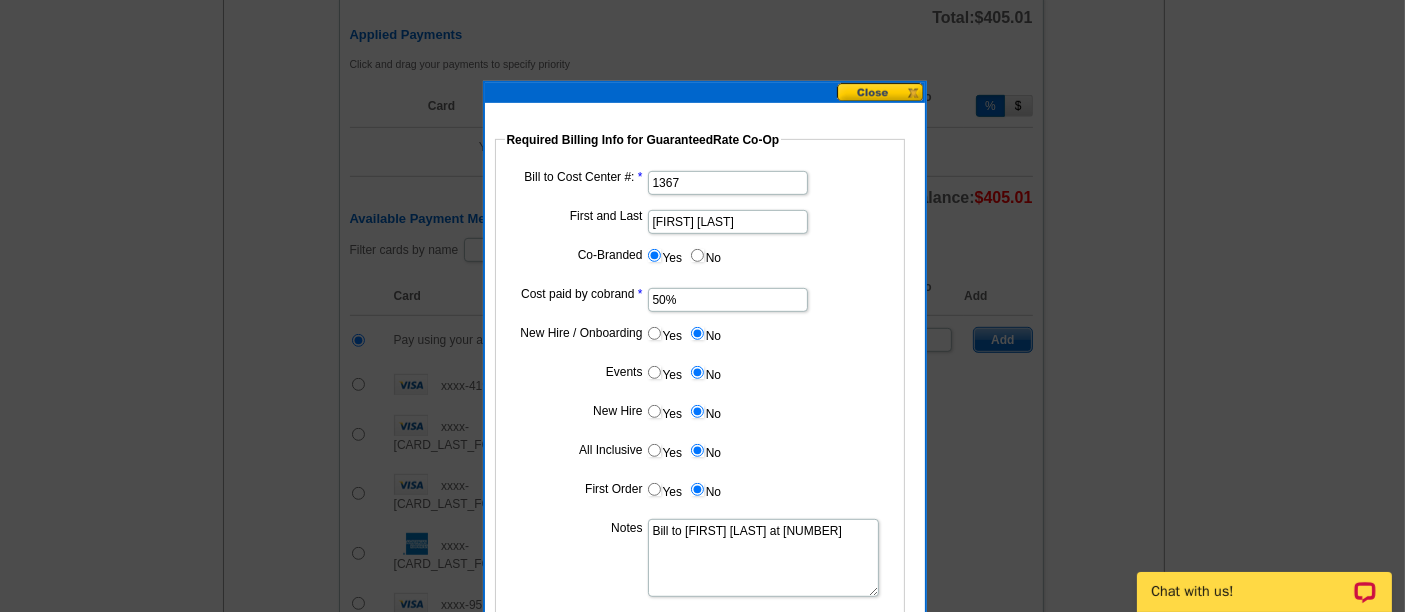 scroll, scrollTop: 1188, scrollLeft: 0, axis: vertical 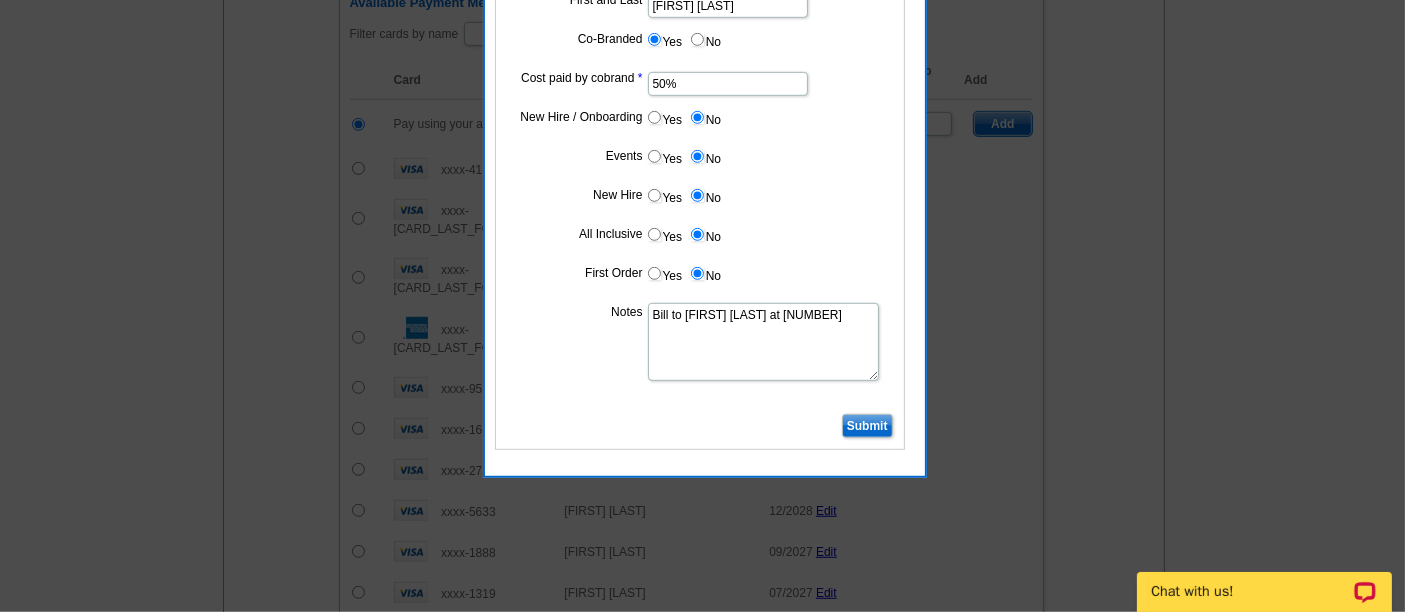 type on "Bill to [FIRST] [LAST] at [NUMBER]" 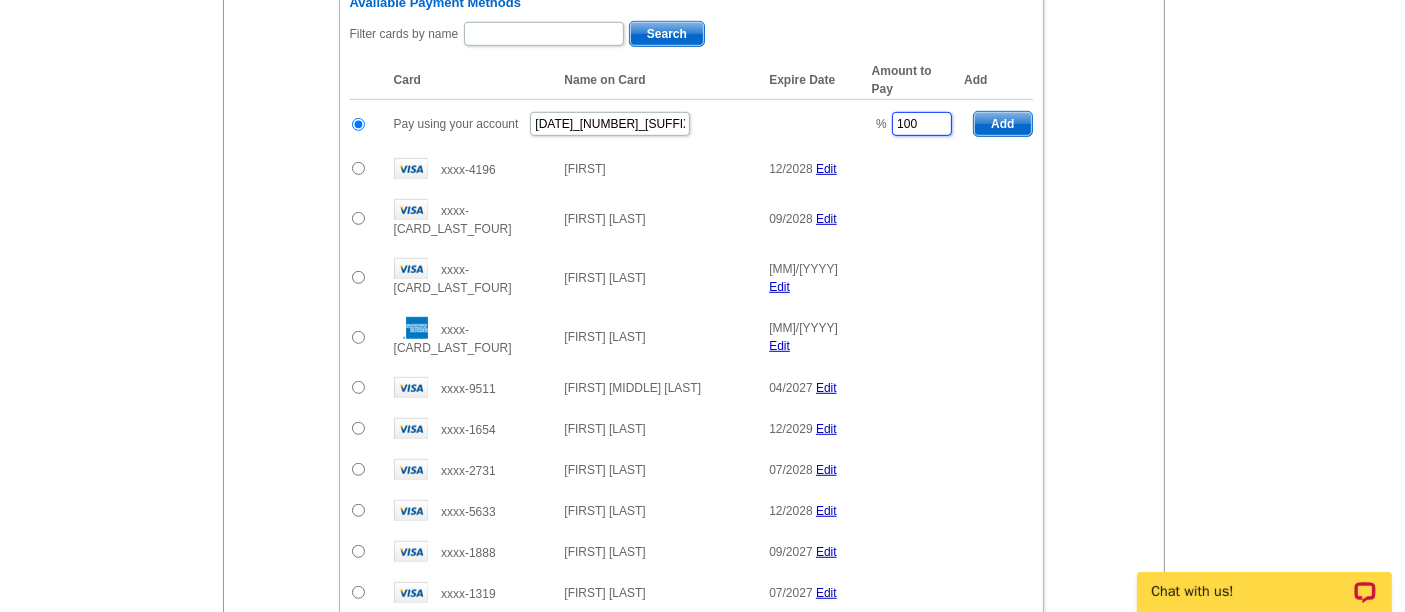 drag, startPoint x: 919, startPoint y: 112, endPoint x: 809, endPoint y: 124, distance: 110.65261 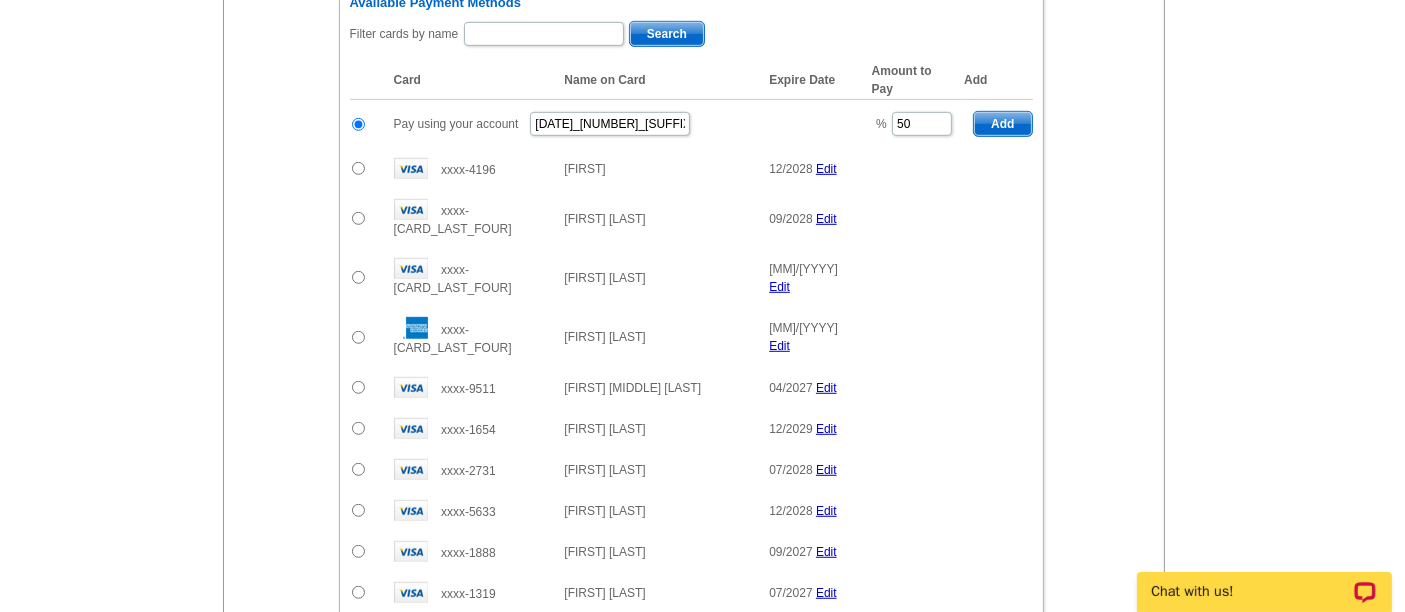 click on "Add" at bounding box center [1002, 124] 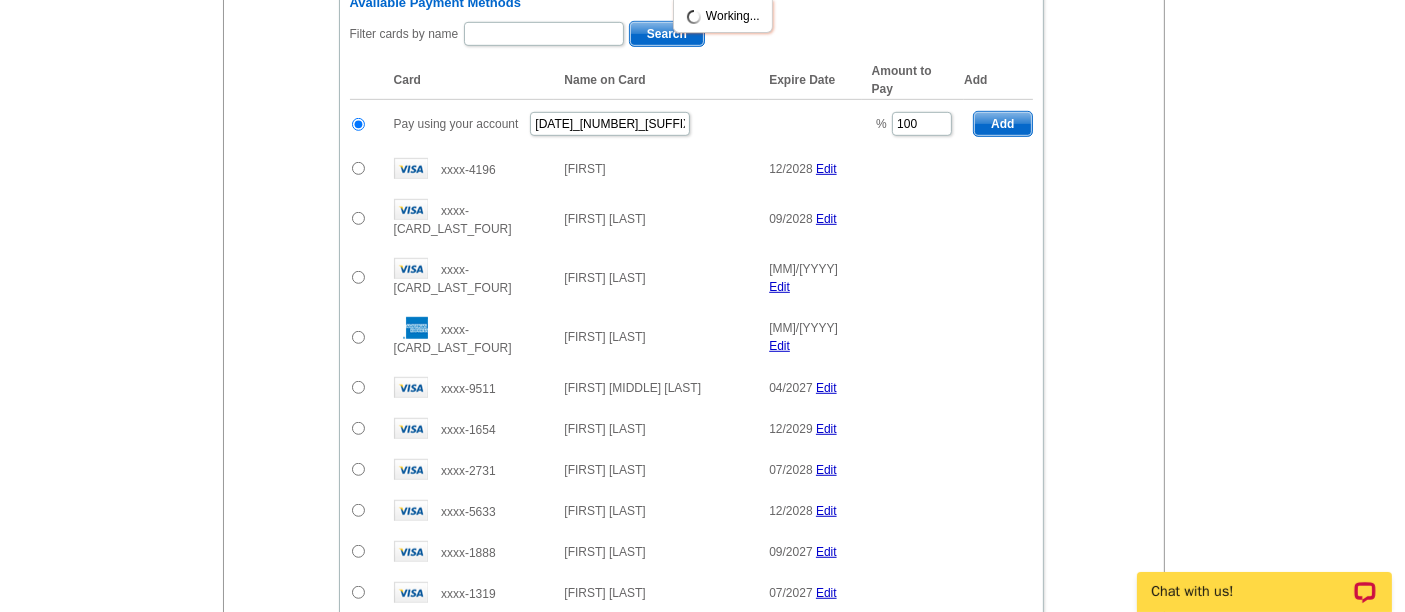radio on "false" 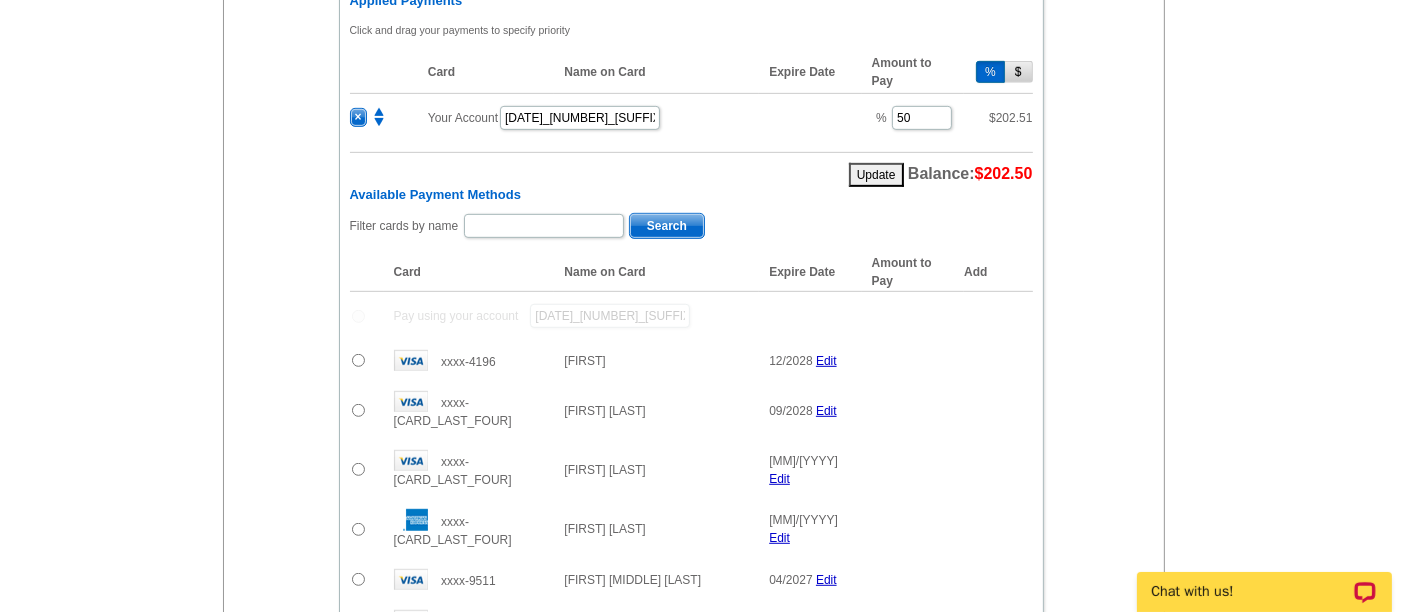 scroll, scrollTop: 1008, scrollLeft: 0, axis: vertical 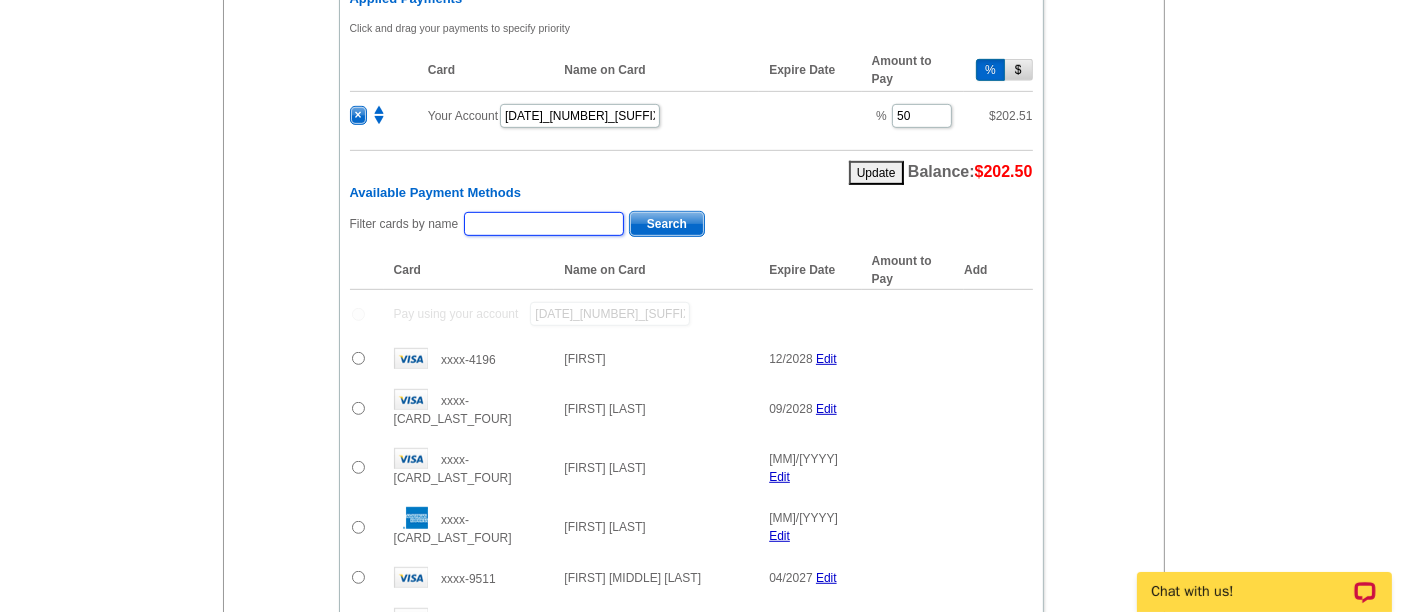 click at bounding box center (544, 224) 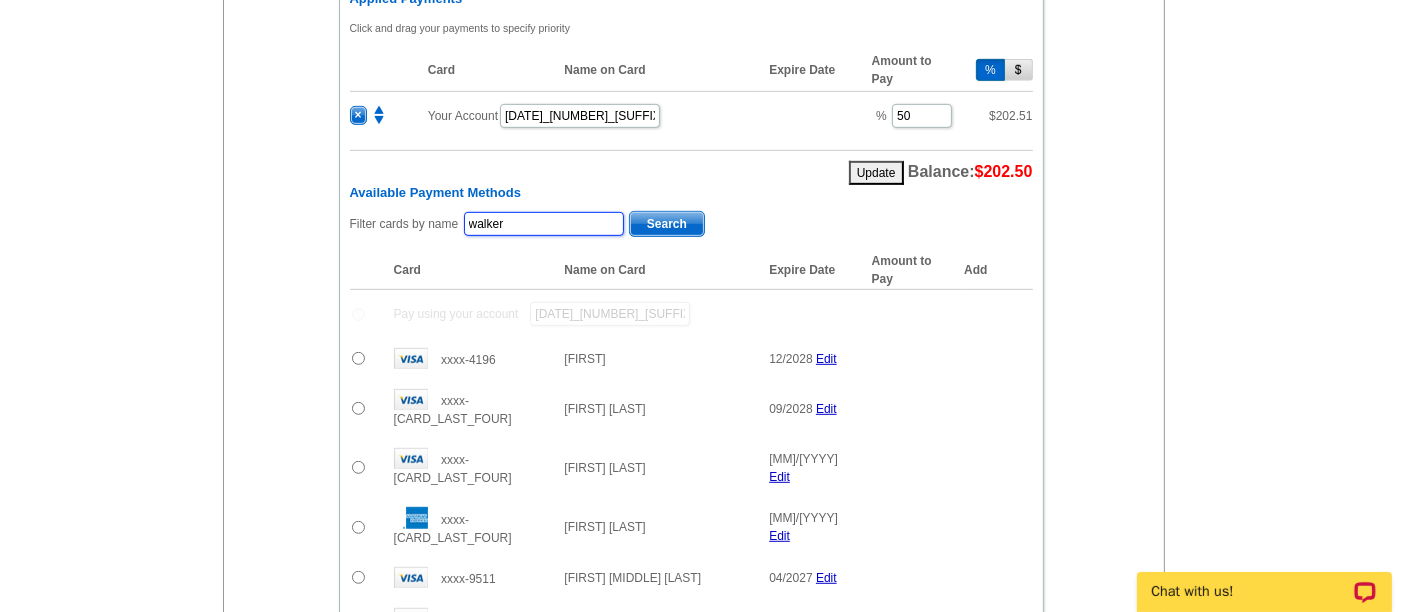 type on "walker" 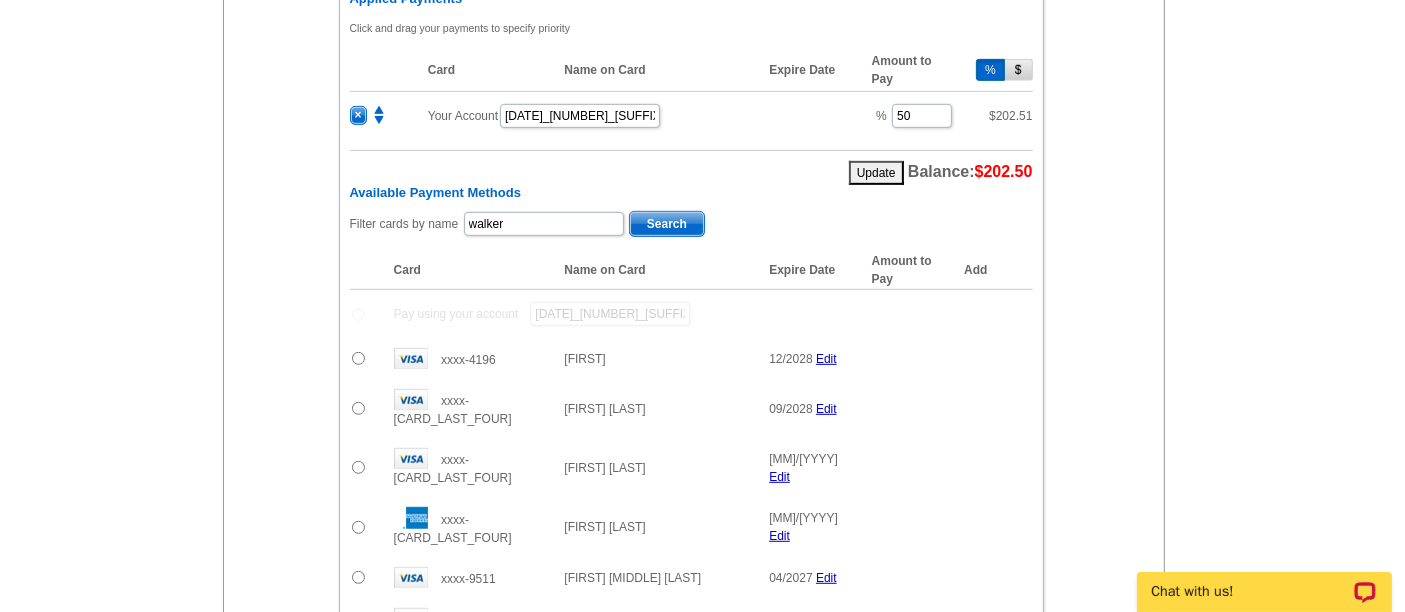 click on "Search" at bounding box center [667, 224] 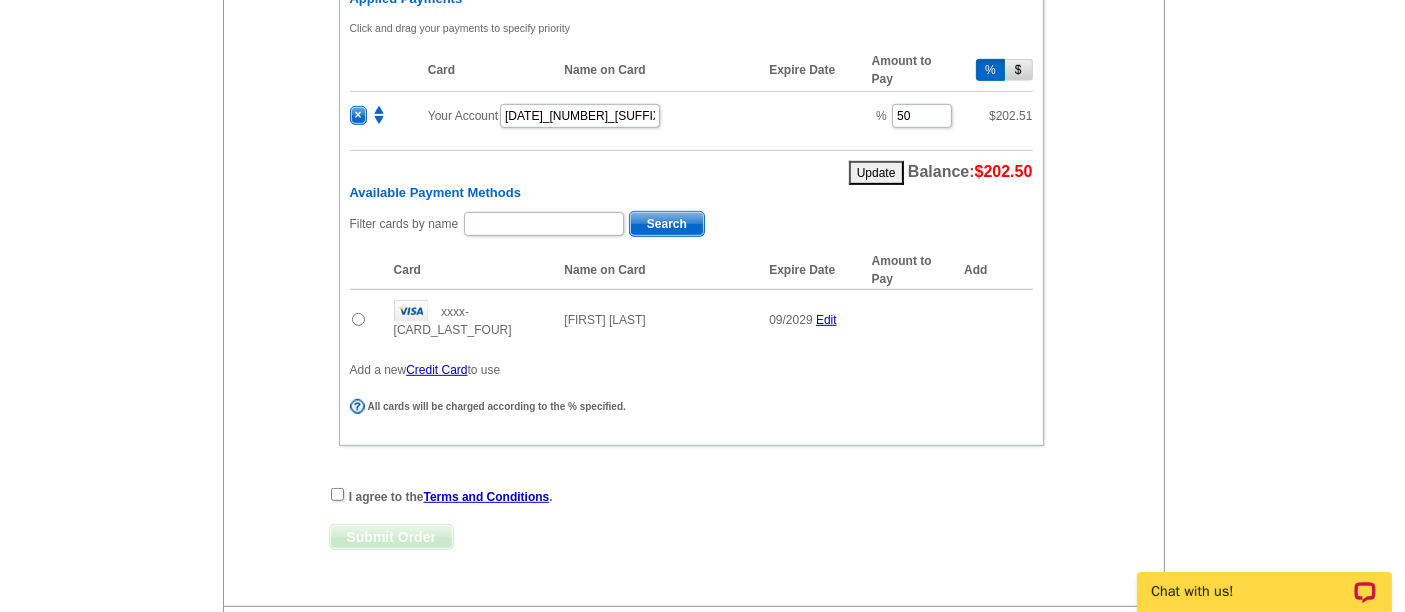 click at bounding box center (358, 319) 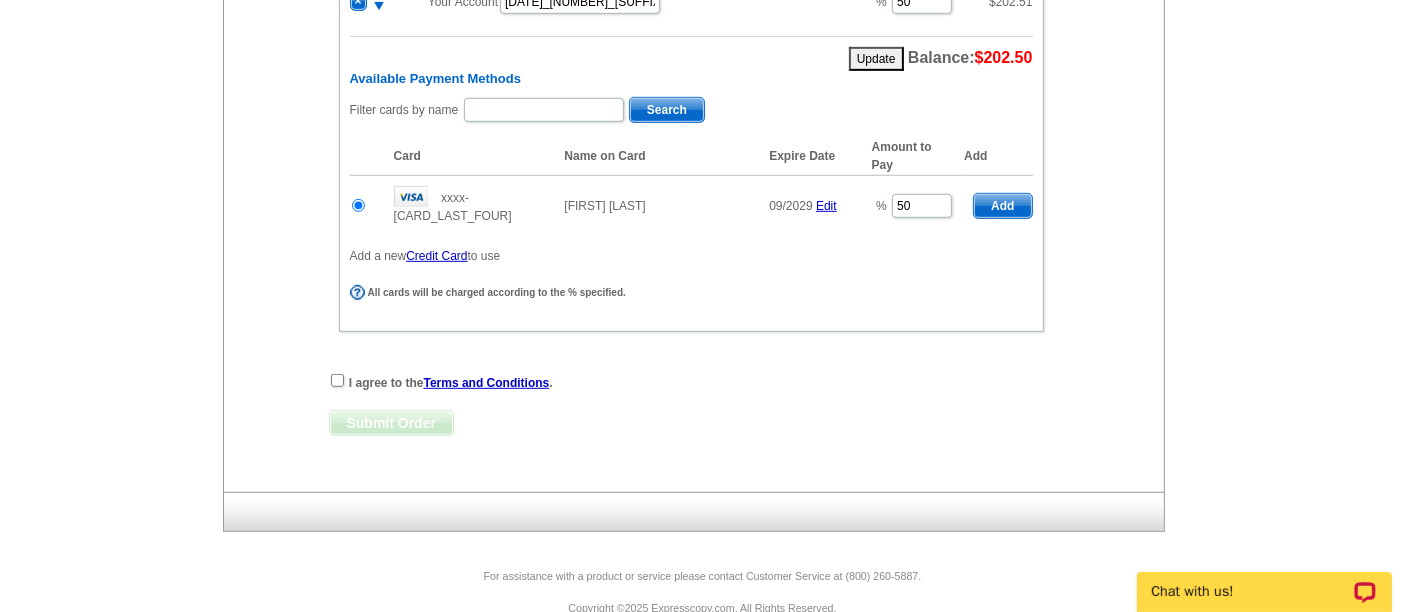 scroll, scrollTop: 1121, scrollLeft: 0, axis: vertical 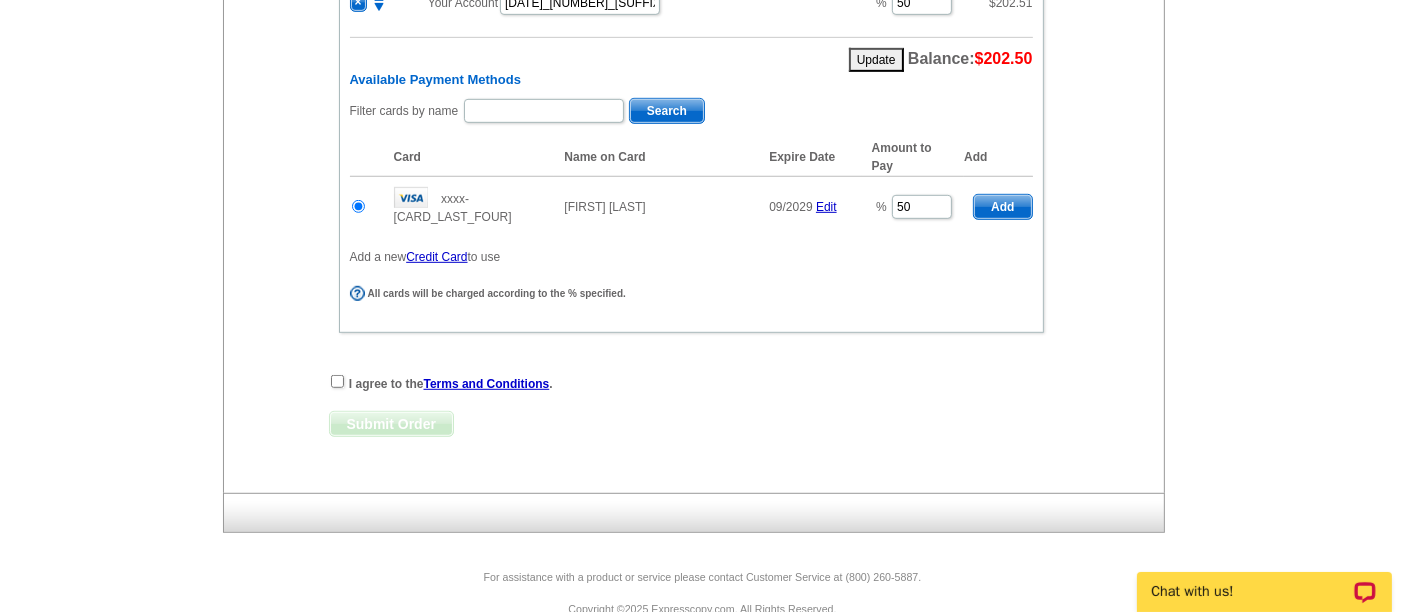 click on "Add" at bounding box center [1002, 207] 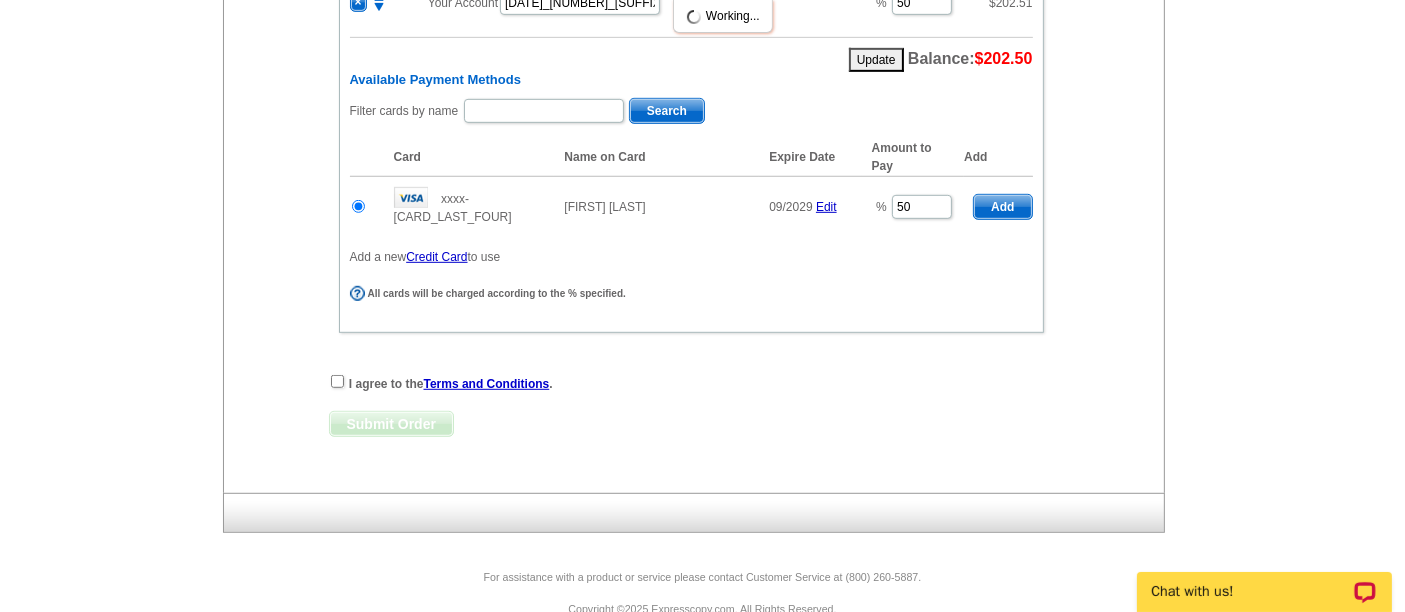 scroll, scrollTop: 957, scrollLeft: 0, axis: vertical 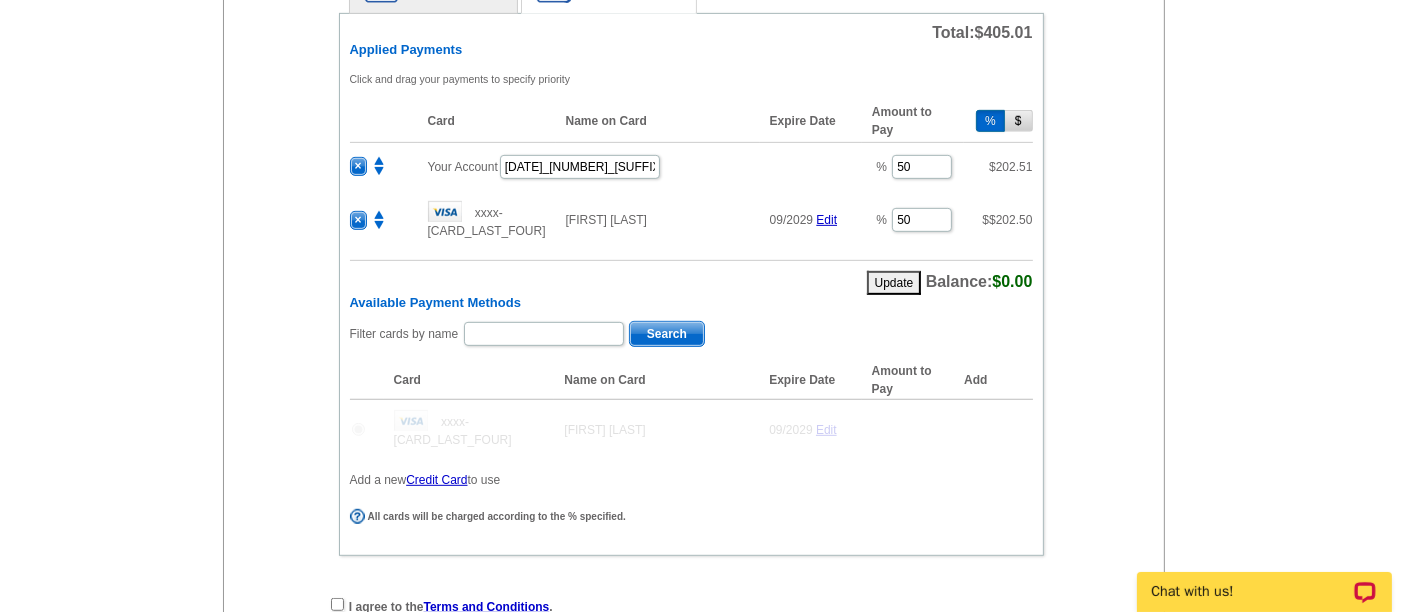 radio on "false" 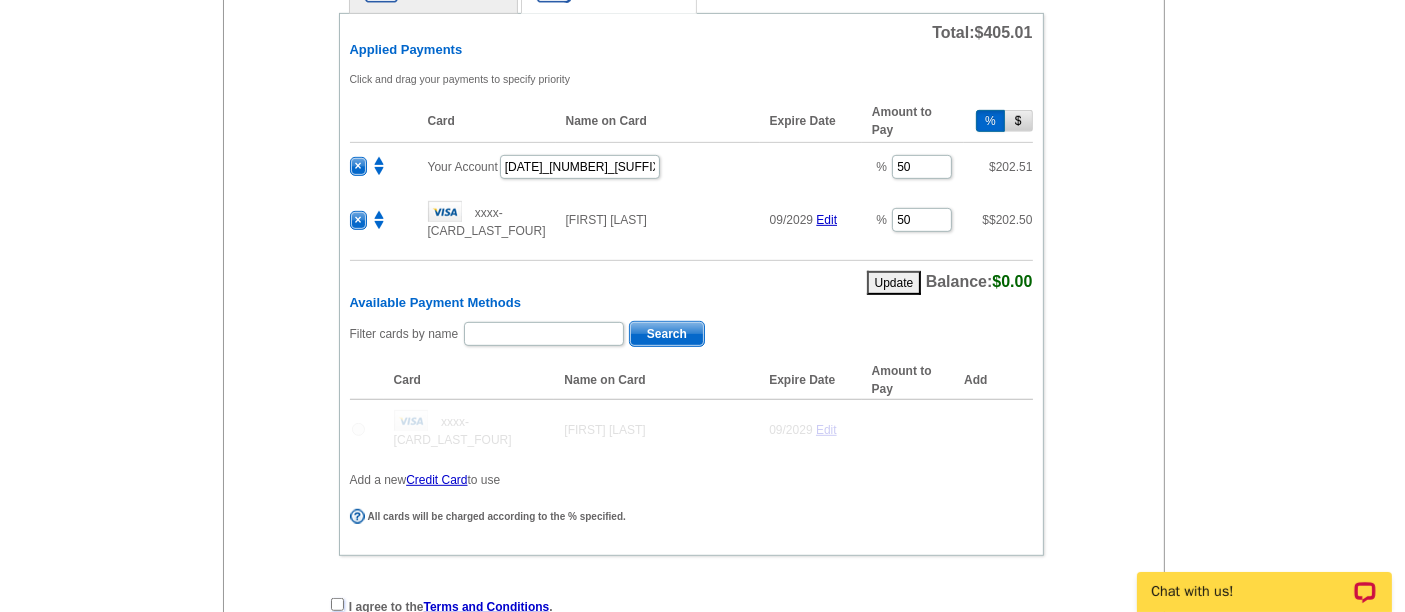 click at bounding box center (337, 604) 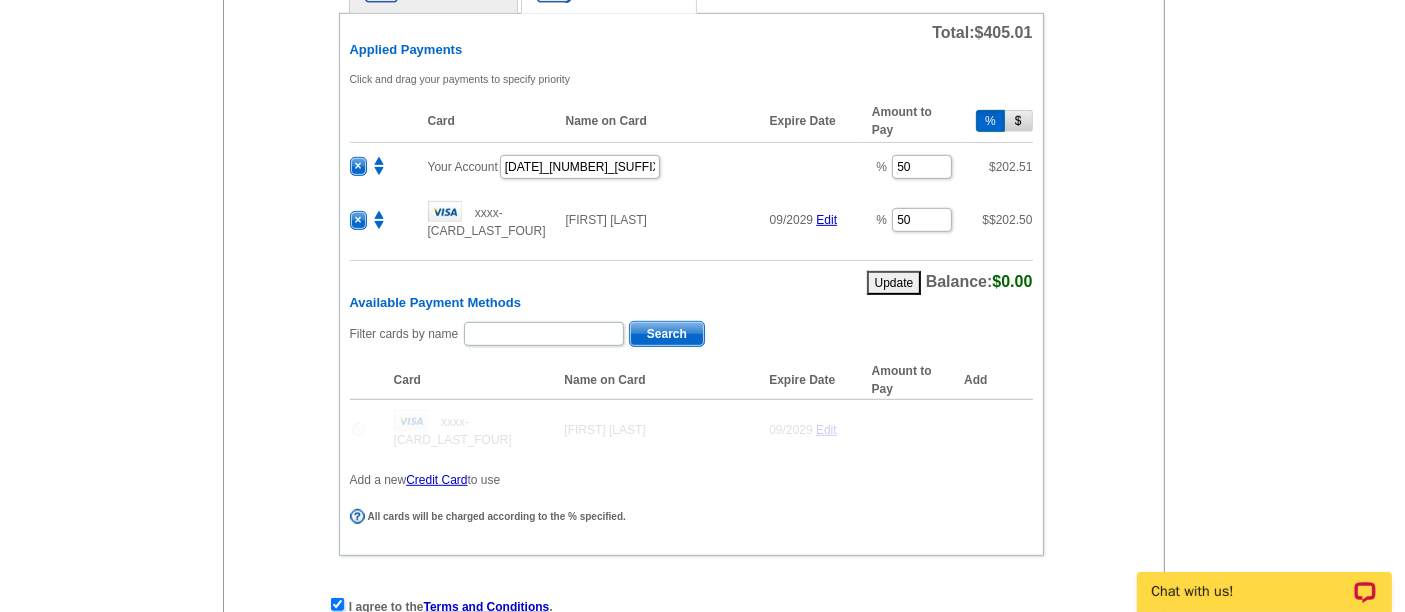 scroll, scrollTop: 957, scrollLeft: 0, axis: vertical 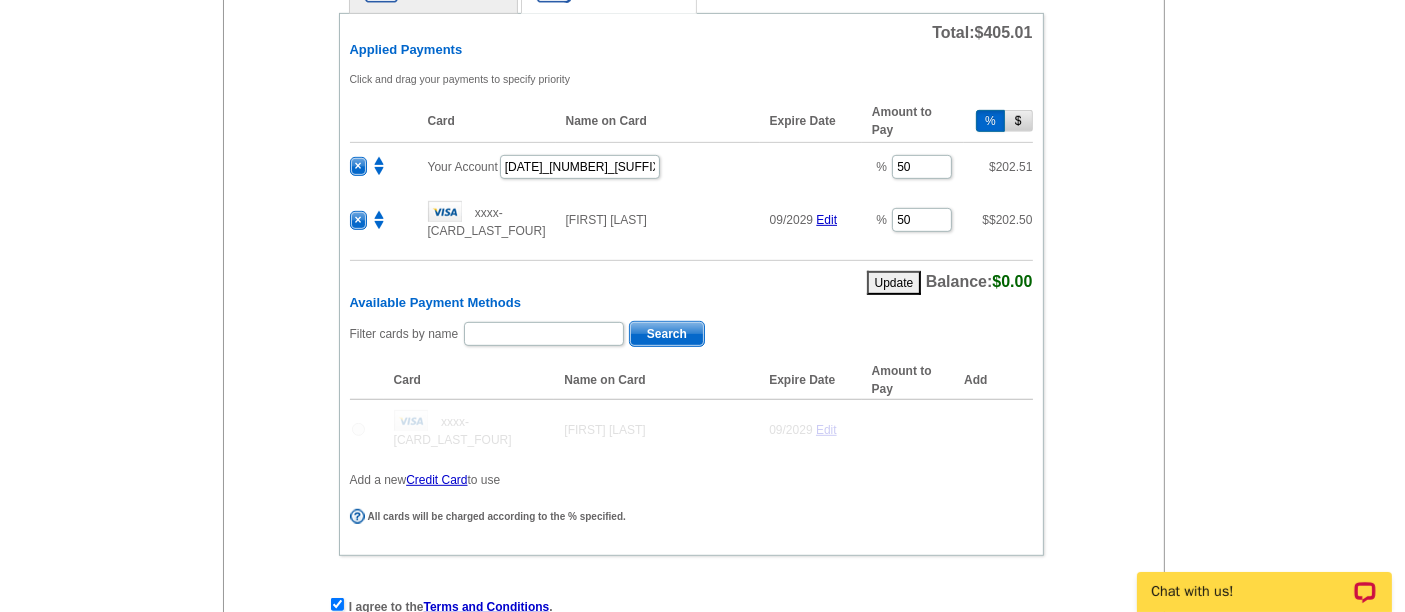 click on "Submit Order" at bounding box center [391, 647] 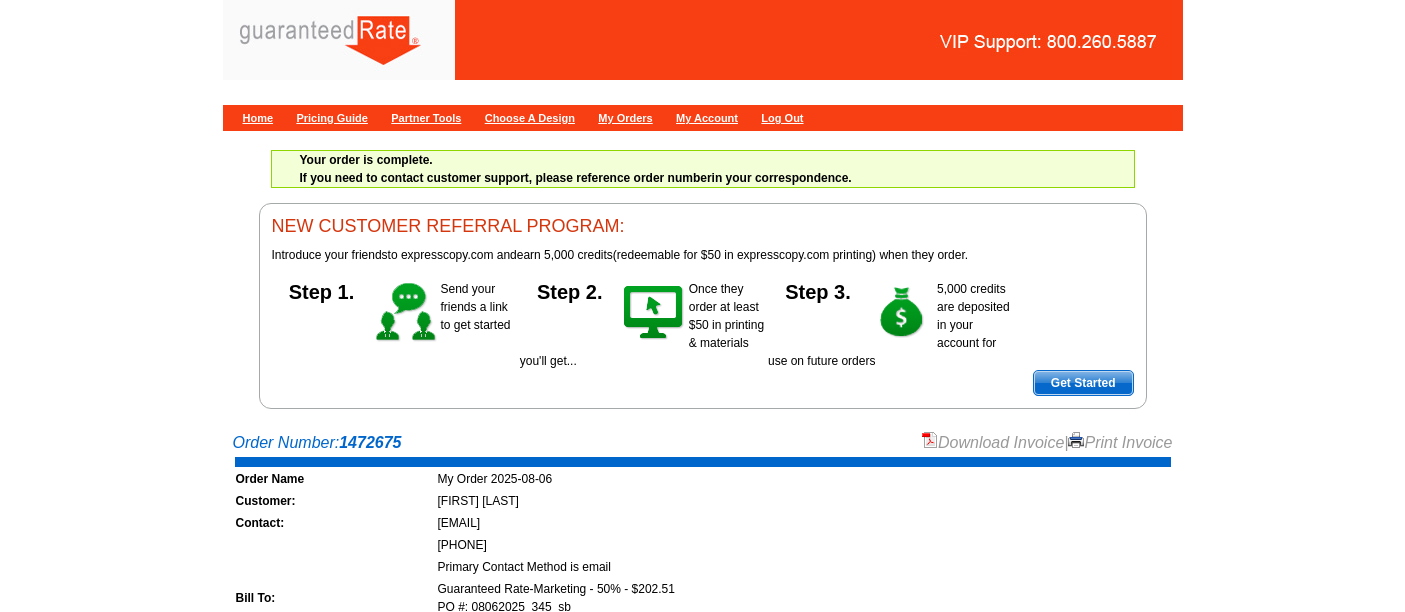 scroll, scrollTop: 0, scrollLeft: 0, axis: both 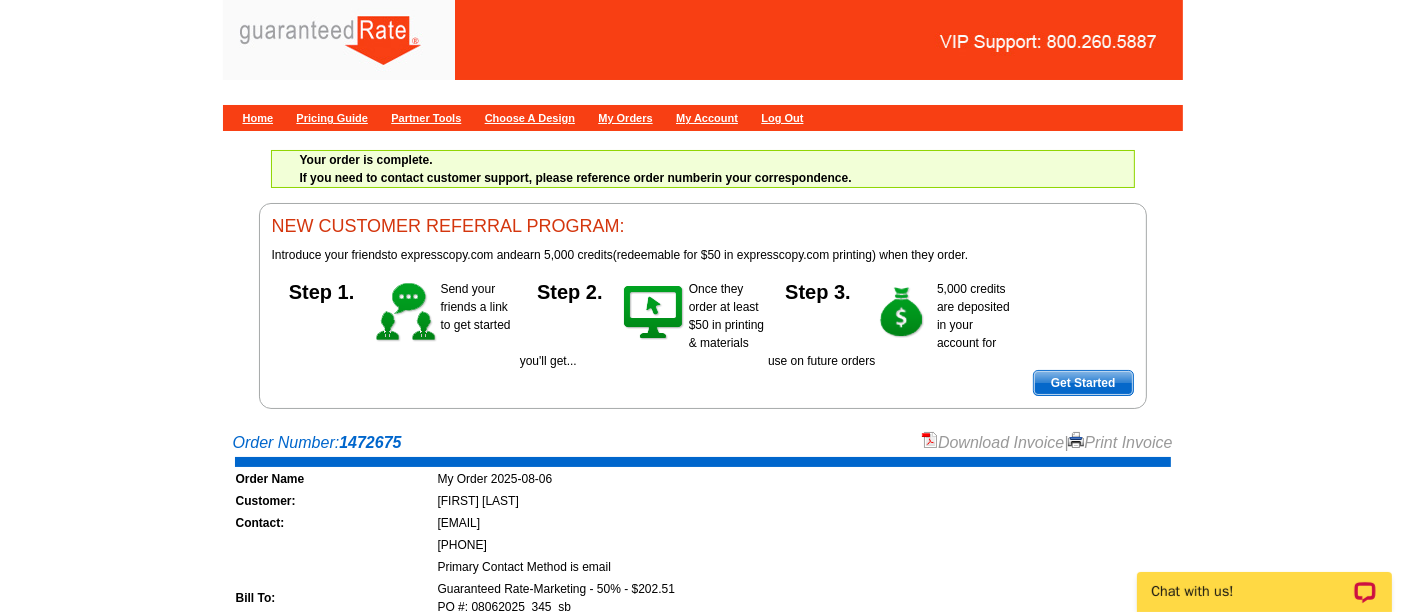 click on "Download Invoice" at bounding box center (993, 442) 